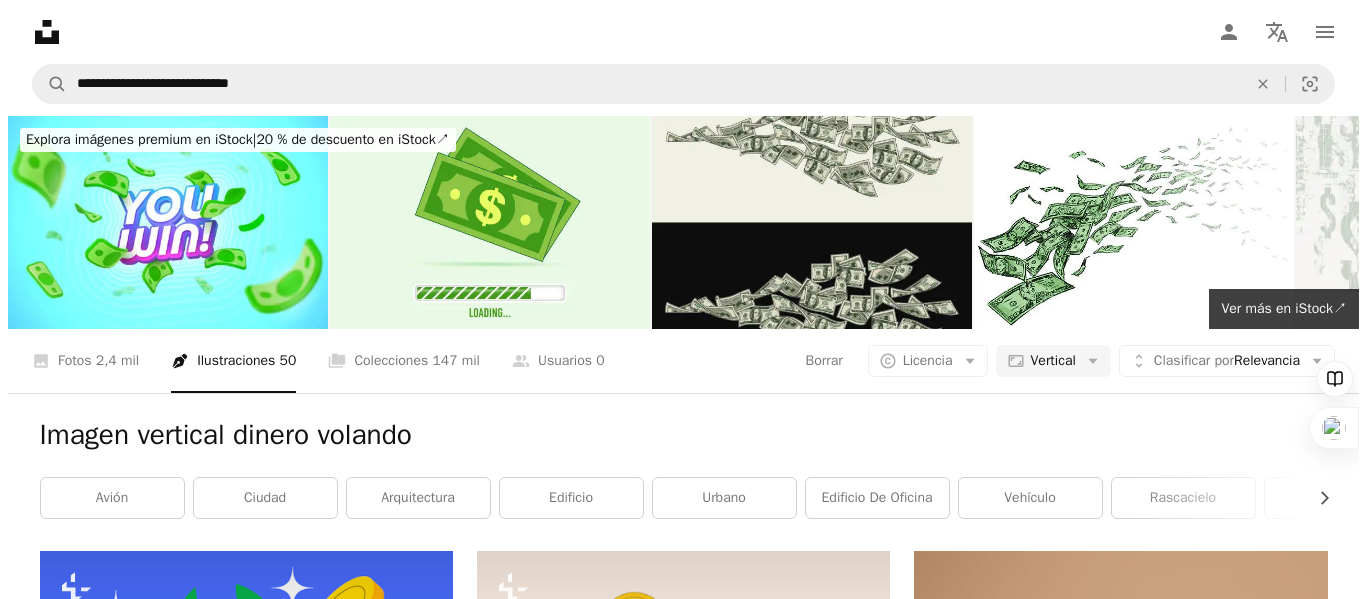 scroll, scrollTop: 35300, scrollLeft: 0, axis: vertical 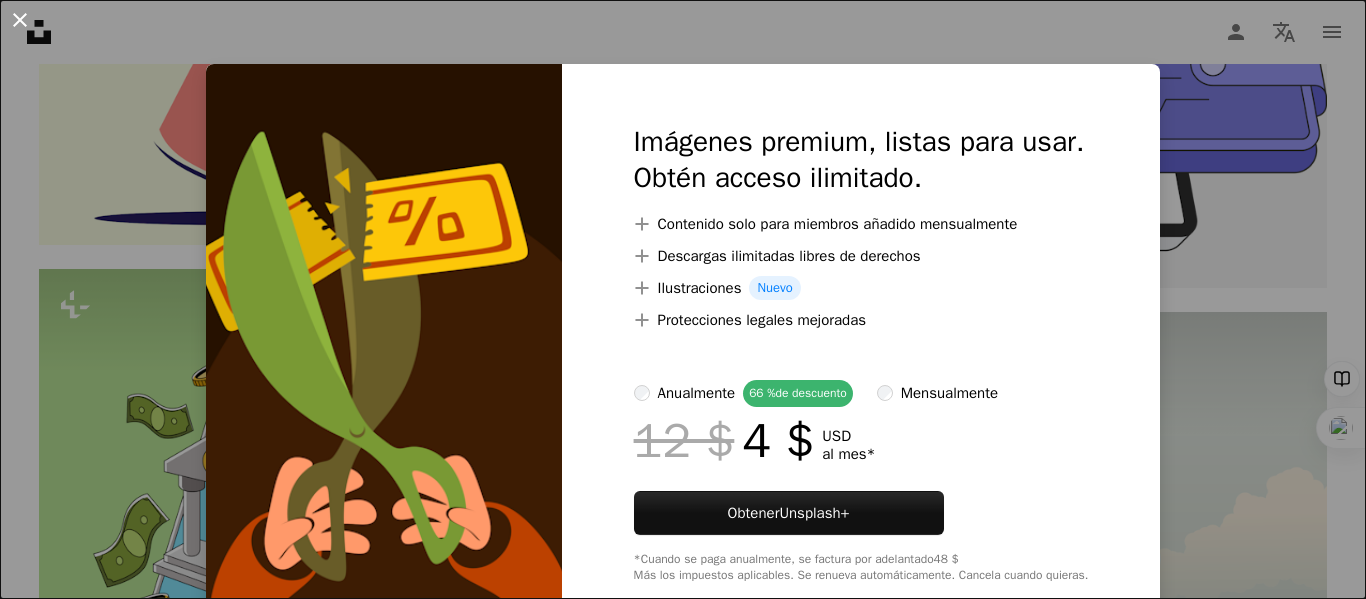 click on "An X shape" at bounding box center (20, 20) 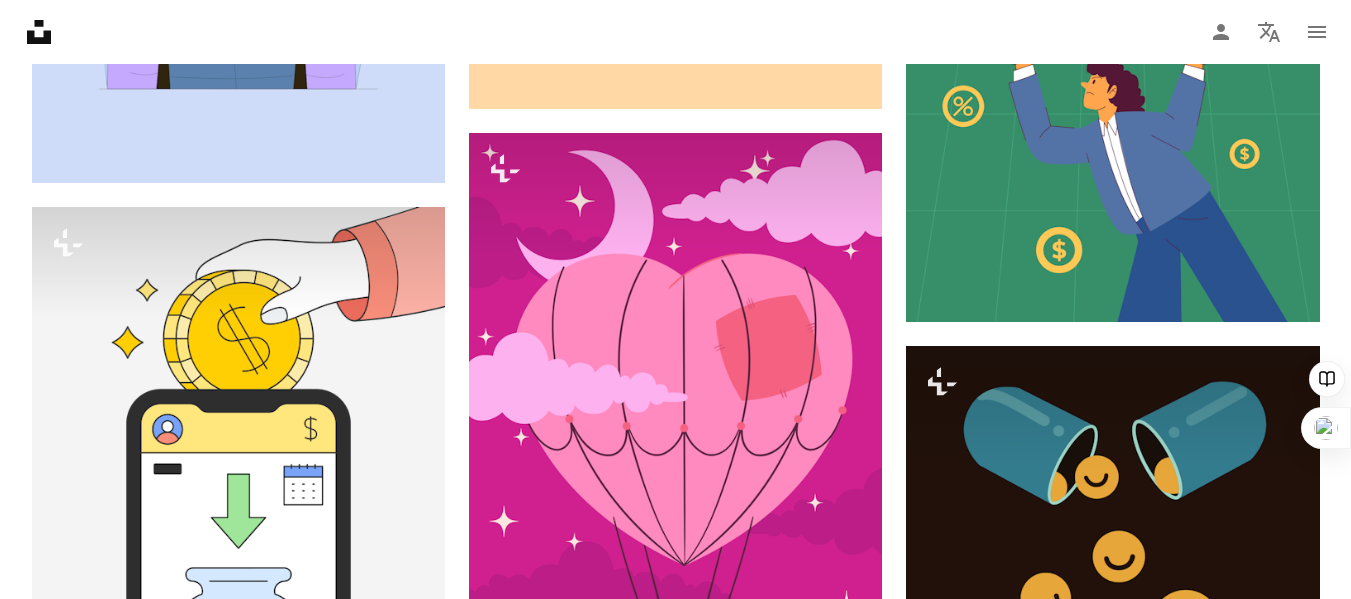 scroll, scrollTop: 50200, scrollLeft: 0, axis: vertical 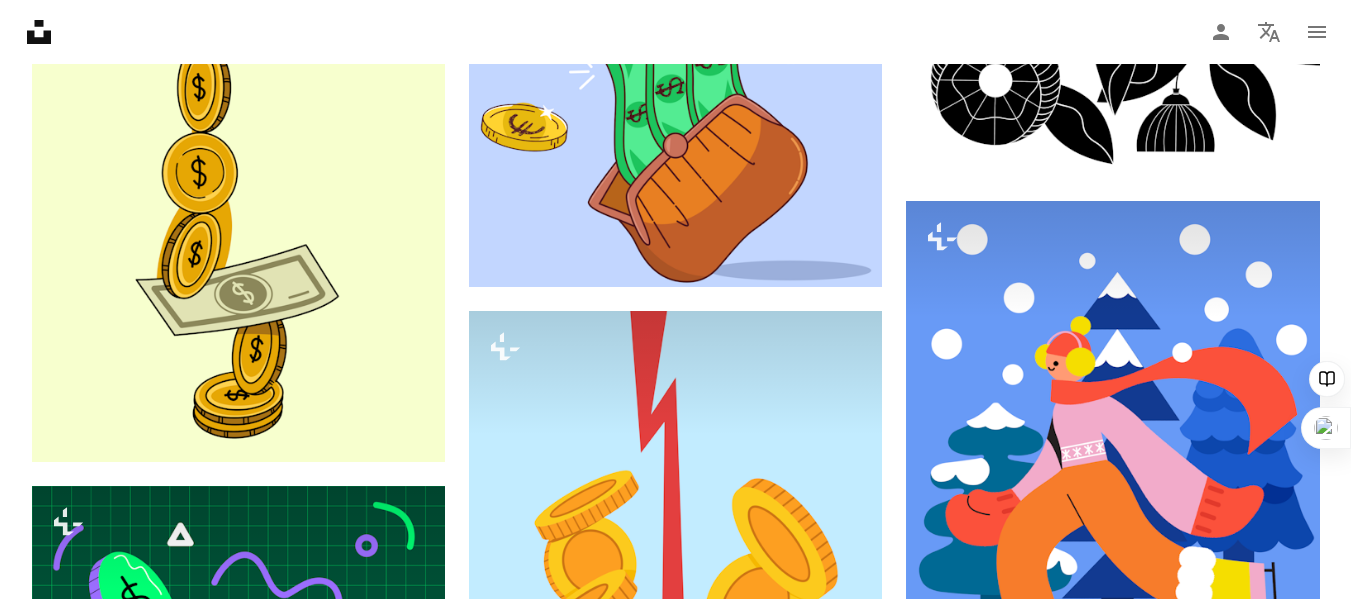 click on "A lock   Descargar" at bounding box center (1248, 1865) 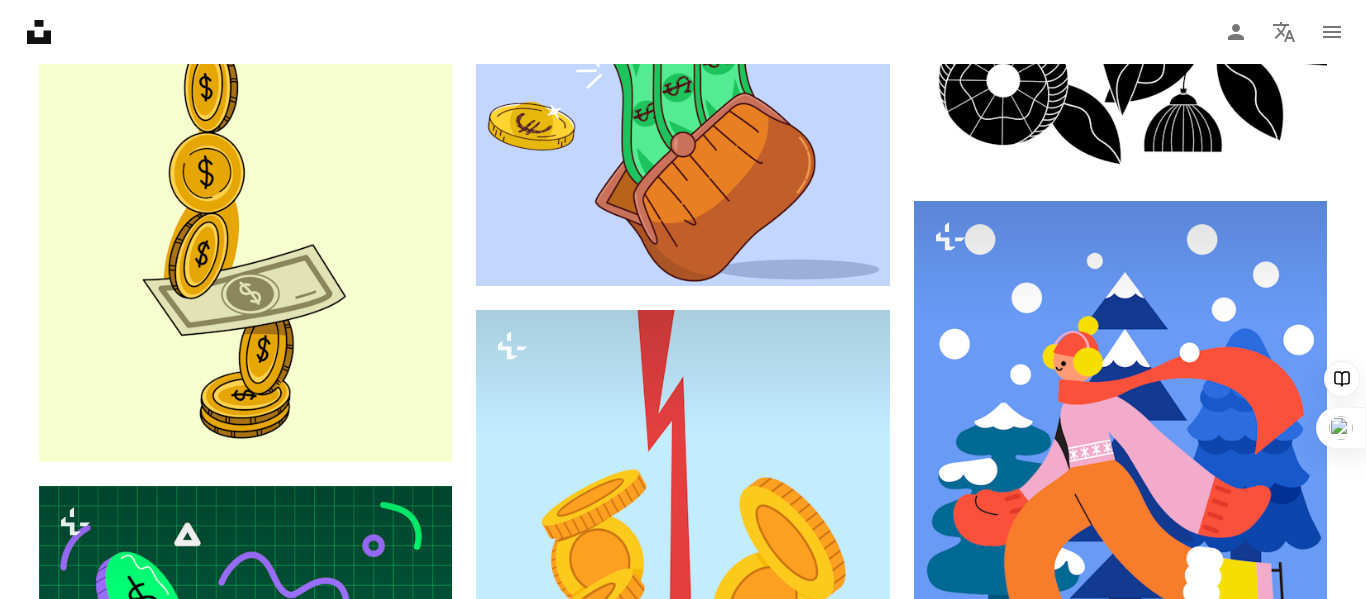 click on "An X shape" at bounding box center (20, 20) 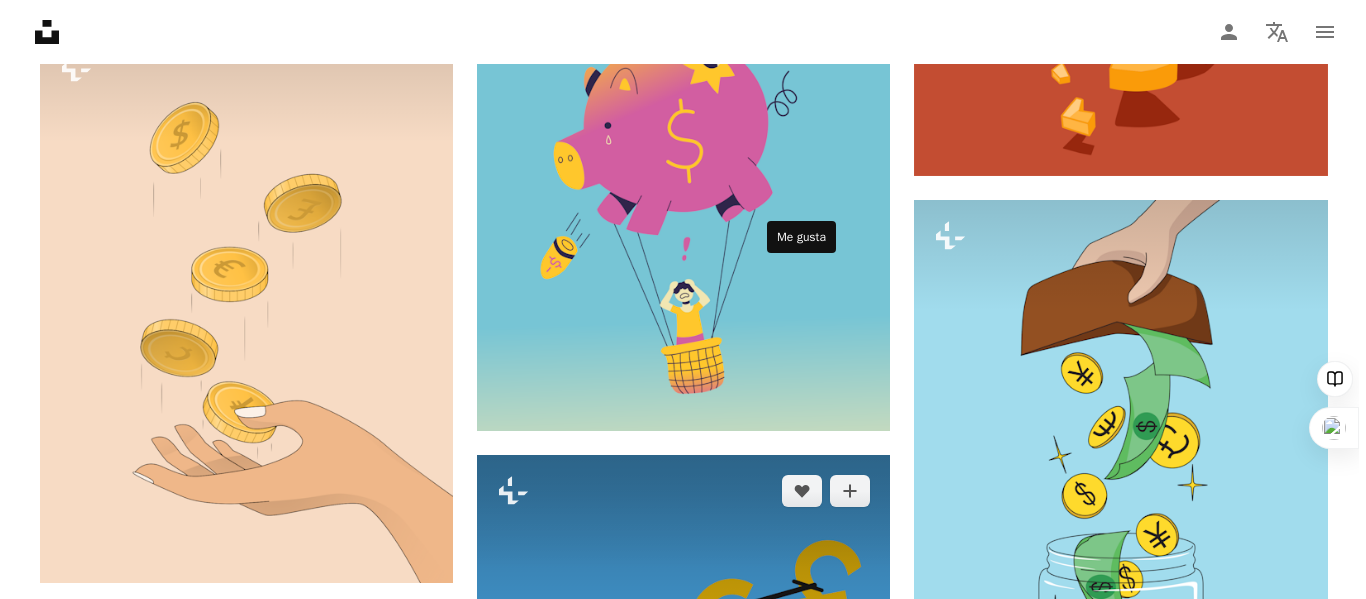 scroll, scrollTop: 16600, scrollLeft: 0, axis: vertical 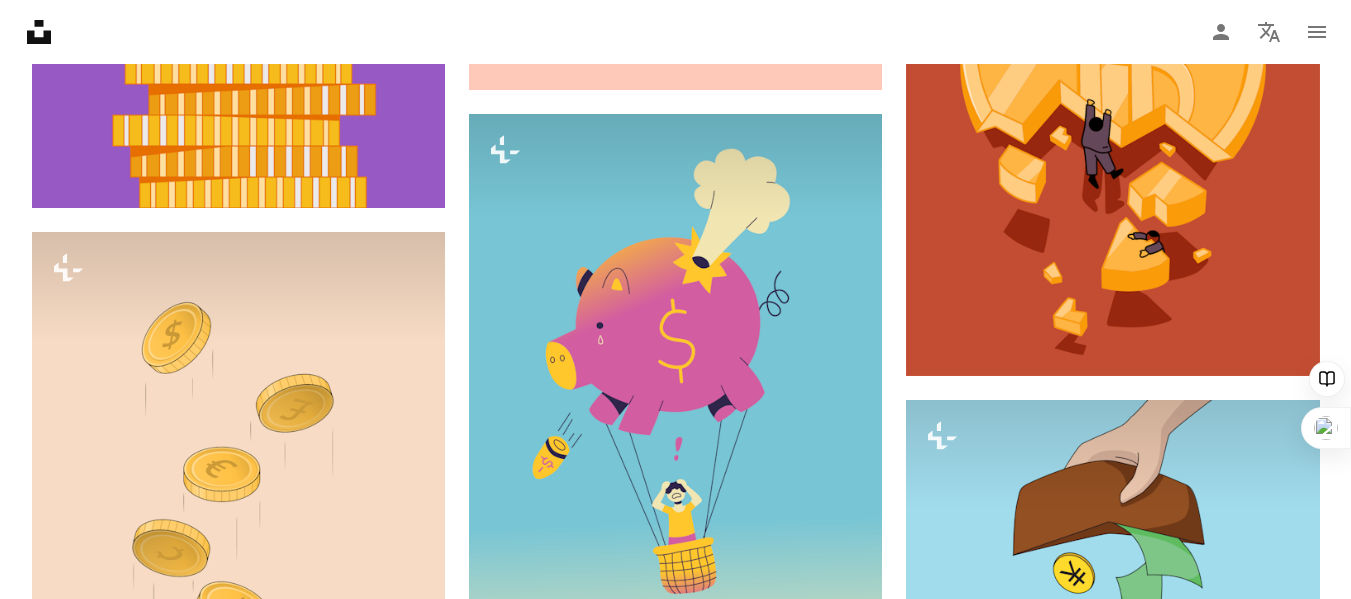 click on "A lock   Descargar" at bounding box center [373, 1322] 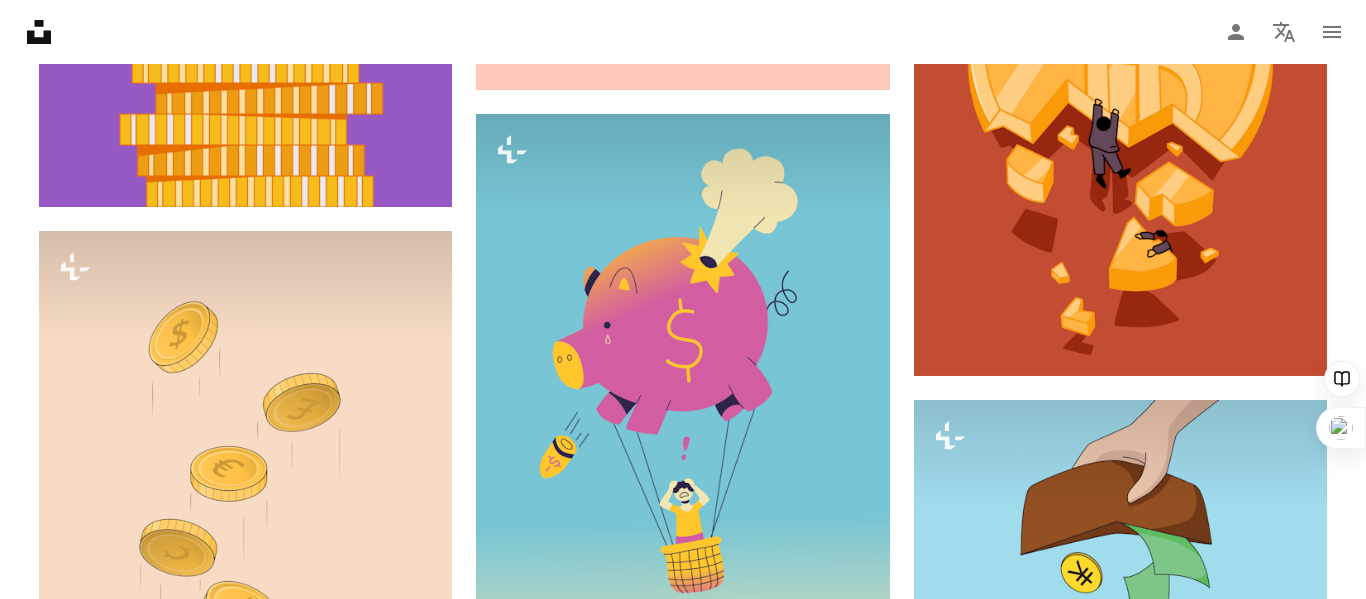 click on "An X shape" at bounding box center (20, 20) 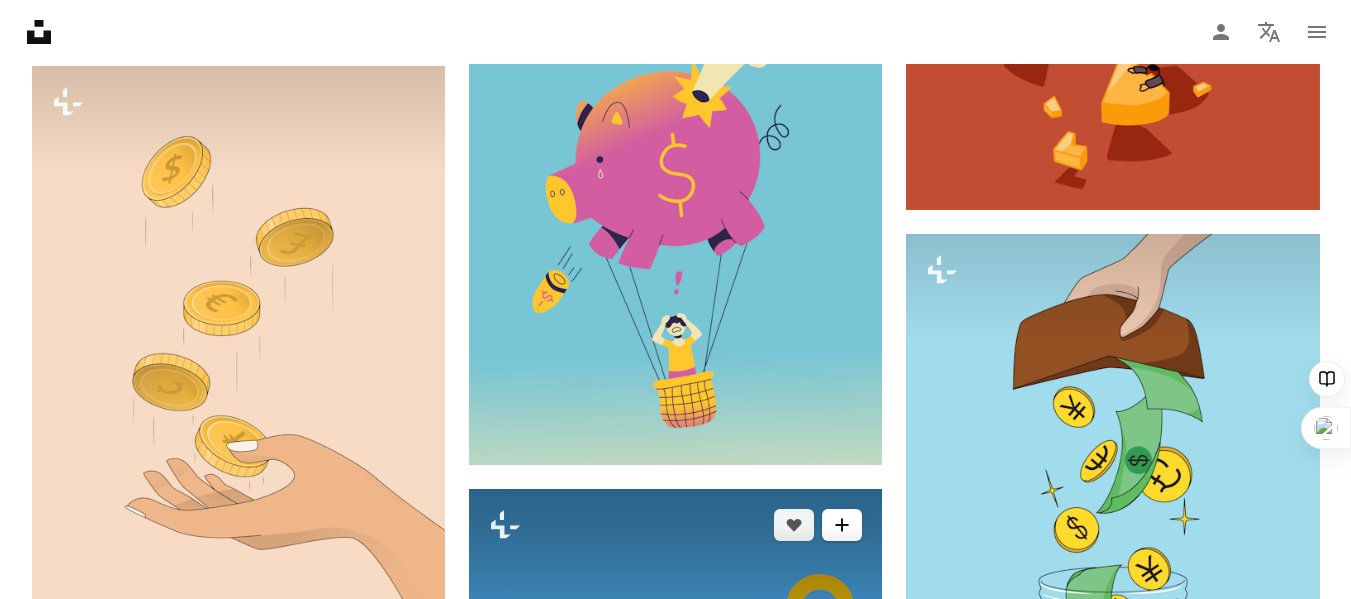 scroll, scrollTop: 16800, scrollLeft: 0, axis: vertical 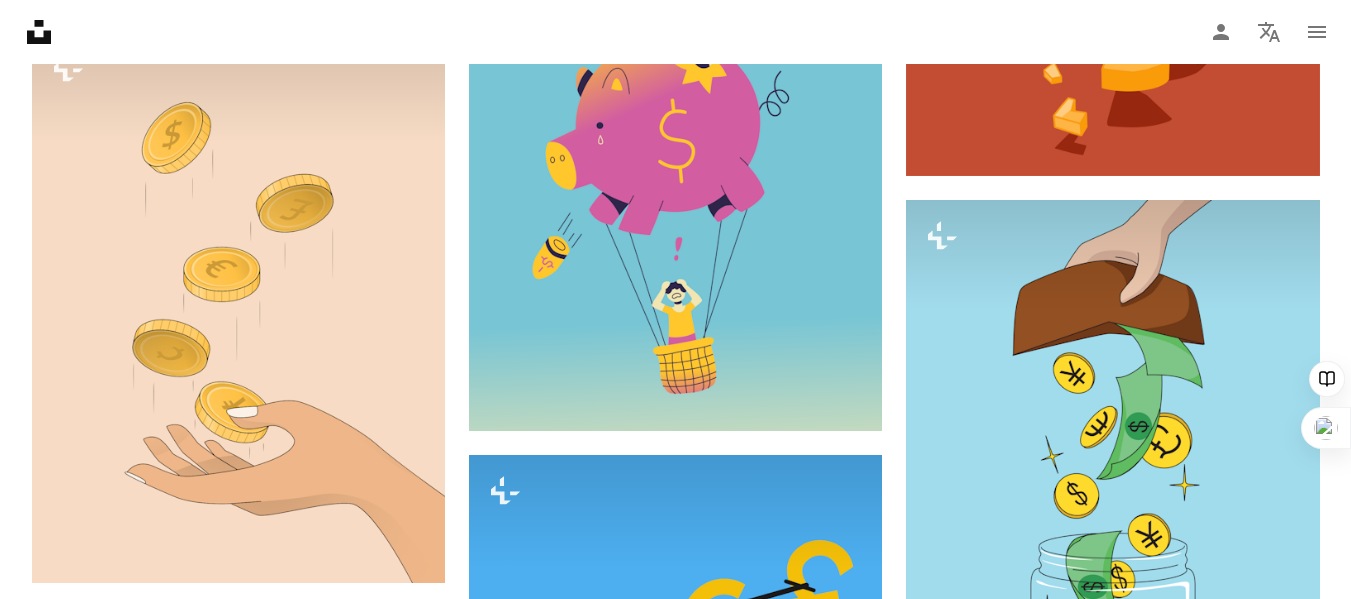 click on "A lock   Descargar" at bounding box center (1248, 1867) 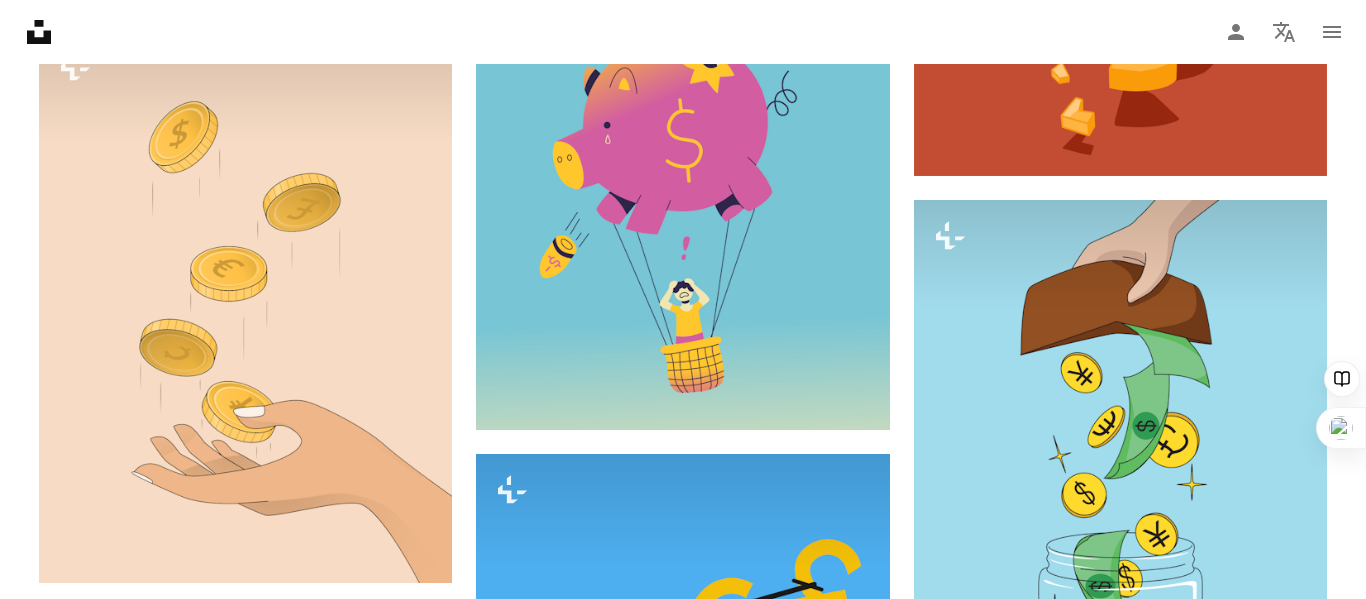 click on "An X shape" at bounding box center [20, 20] 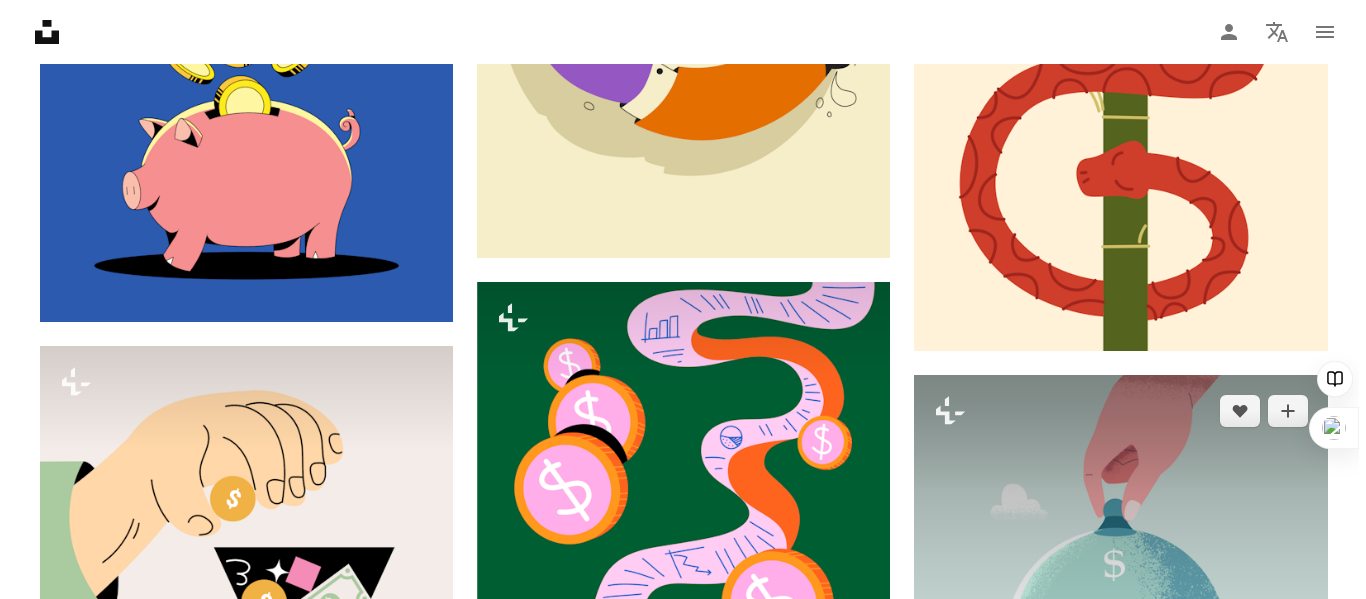 scroll, scrollTop: 22800, scrollLeft: 0, axis: vertical 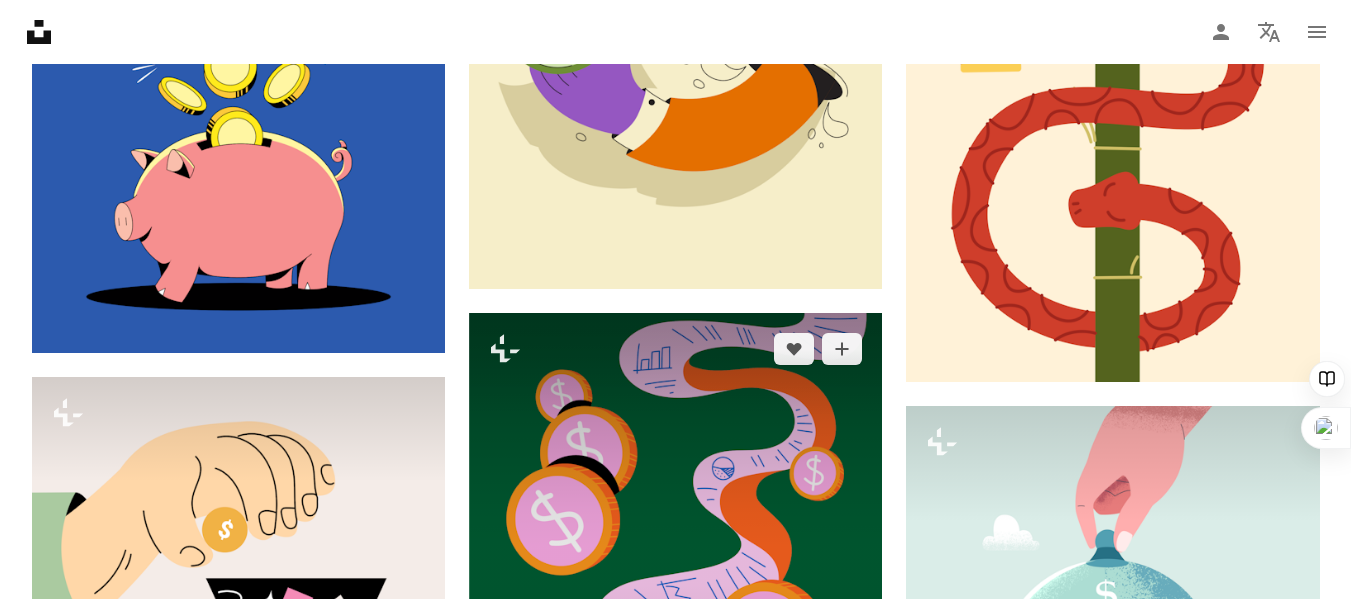 click on "A lock   Descargar" at bounding box center [810, 793] 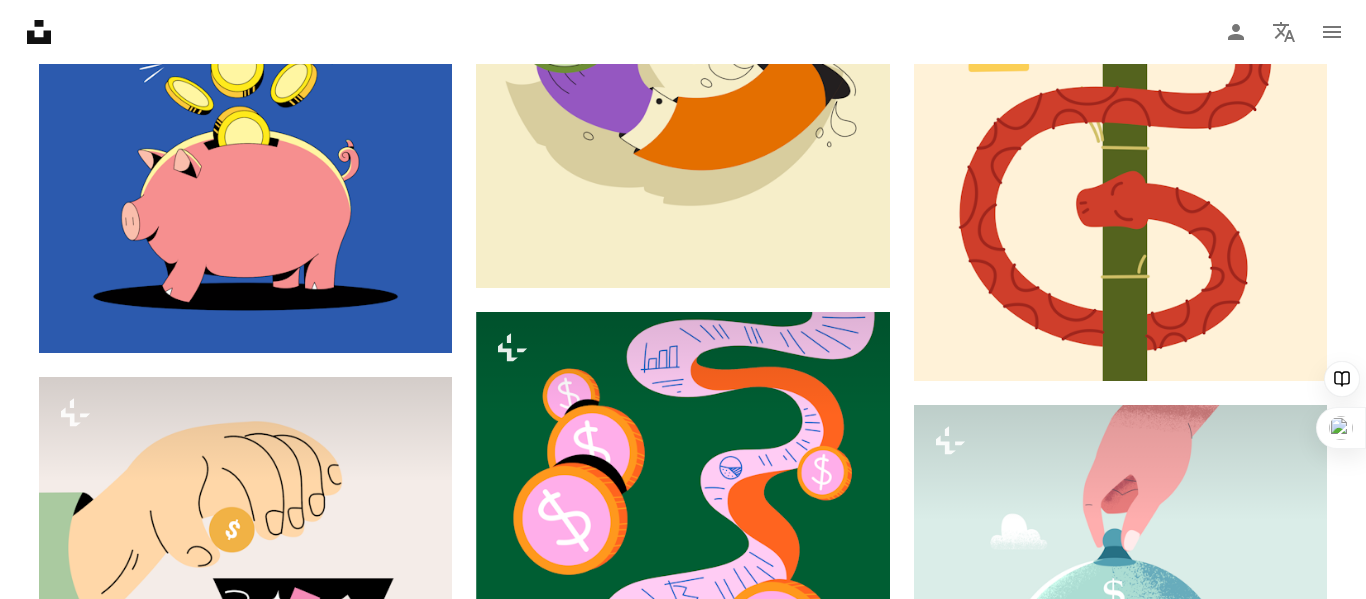 click on "An X shape" at bounding box center (20, 20) 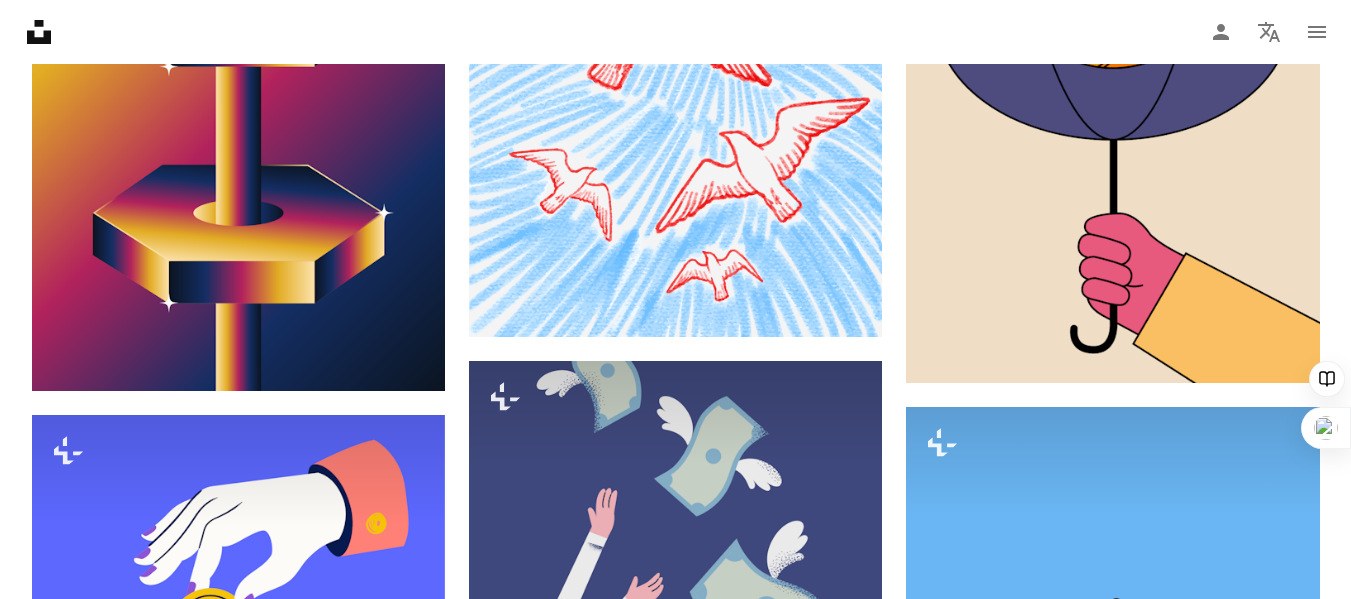 scroll, scrollTop: 24600, scrollLeft: 0, axis: vertical 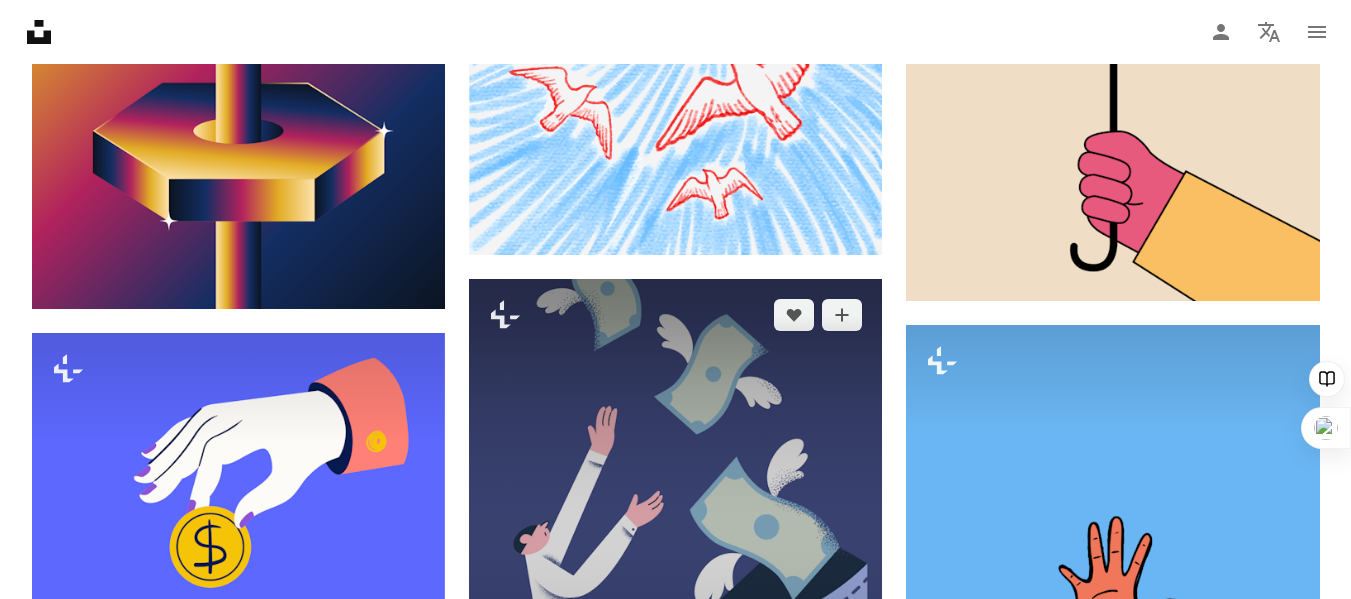 click on "A lock   Descargar" at bounding box center (810, 760) 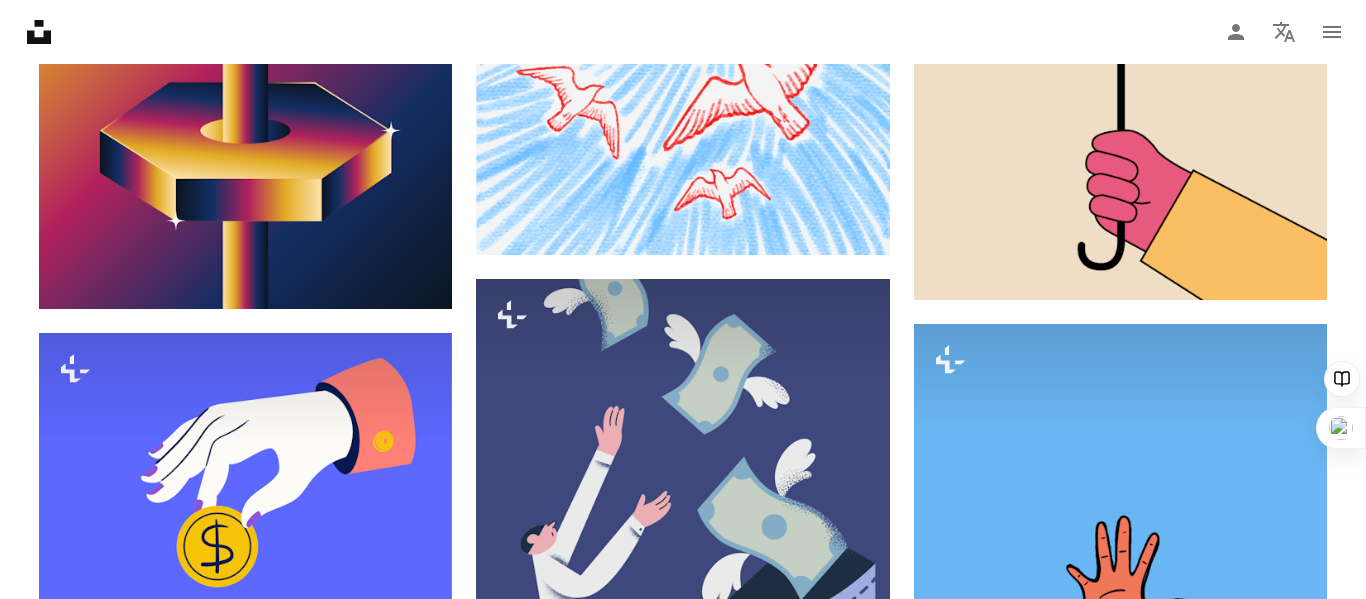 click on "An X shape" at bounding box center [20, 20] 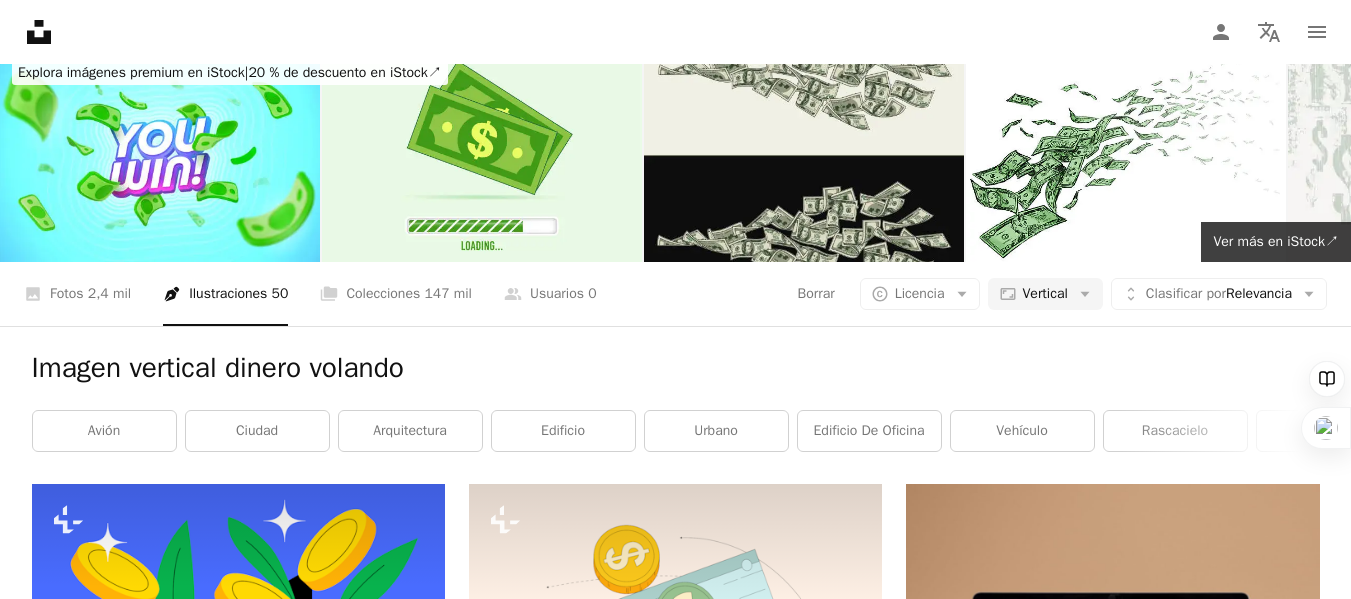 scroll, scrollTop: 0, scrollLeft: 0, axis: both 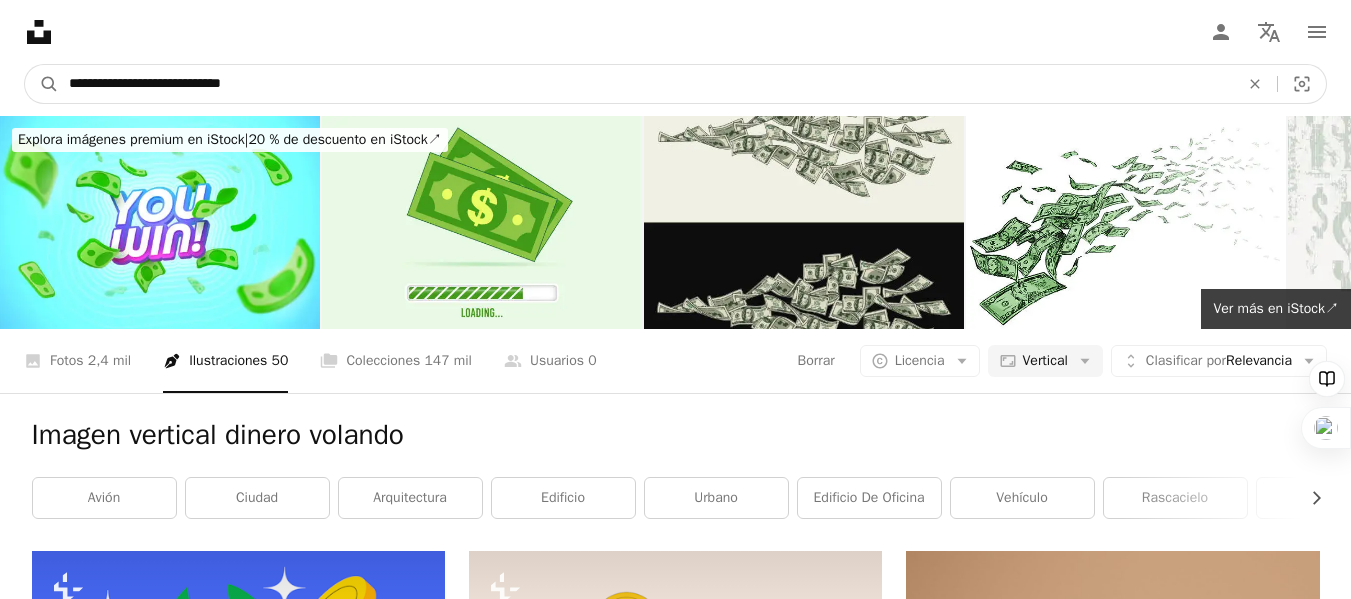 click on "**********" at bounding box center (646, 84) 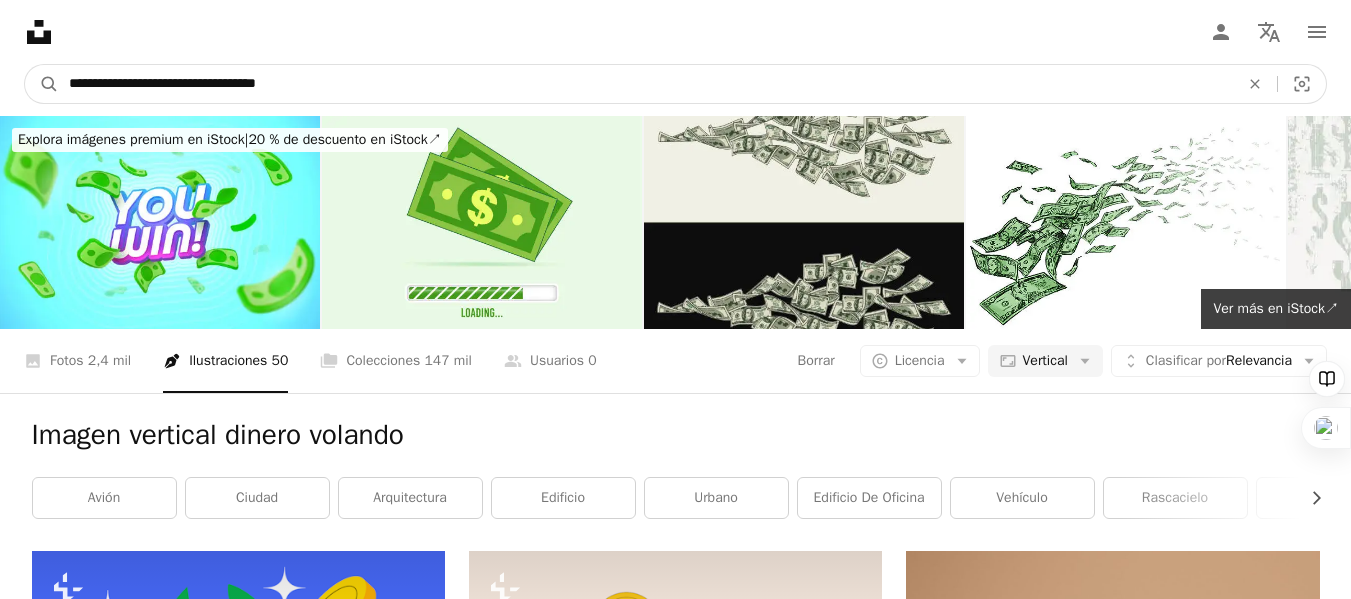 type on "**********" 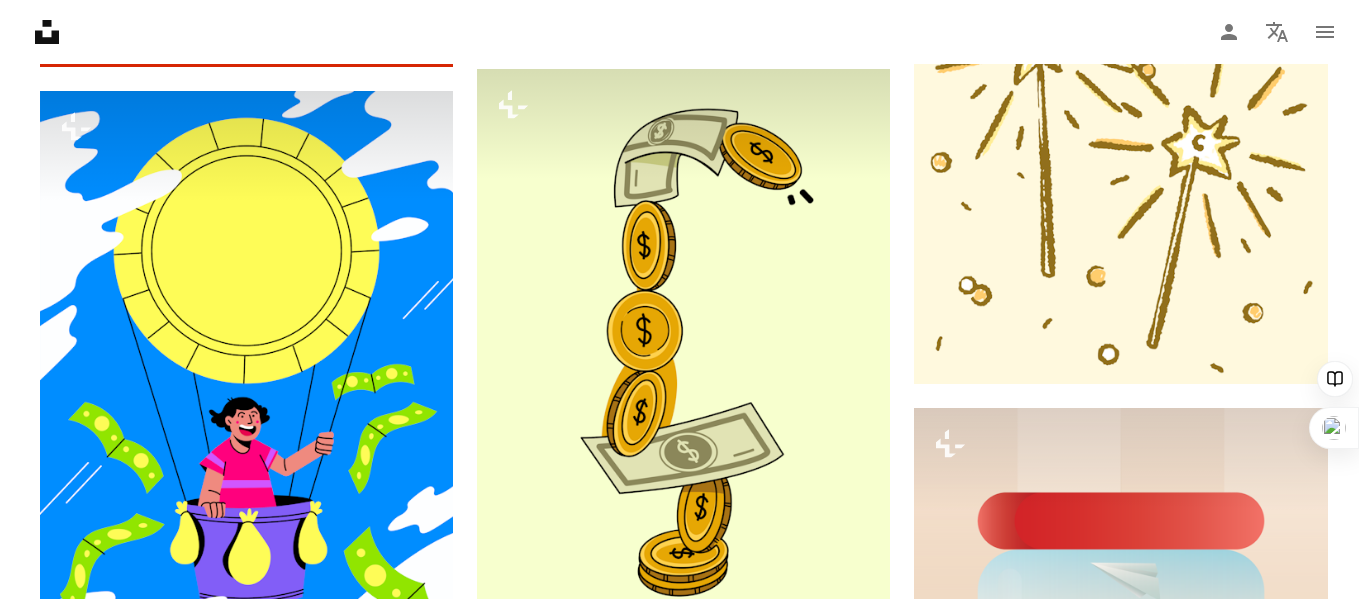 scroll, scrollTop: 13000, scrollLeft: 0, axis: vertical 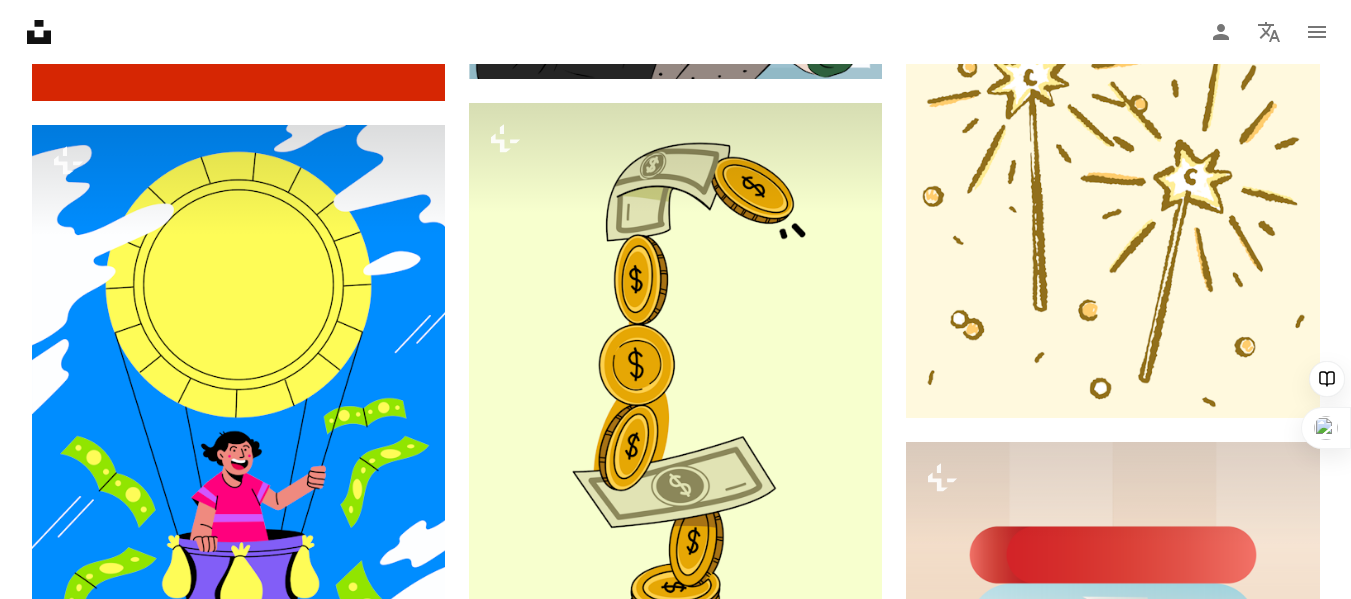 click on "A lock   Descargar" at bounding box center [373, 1284] 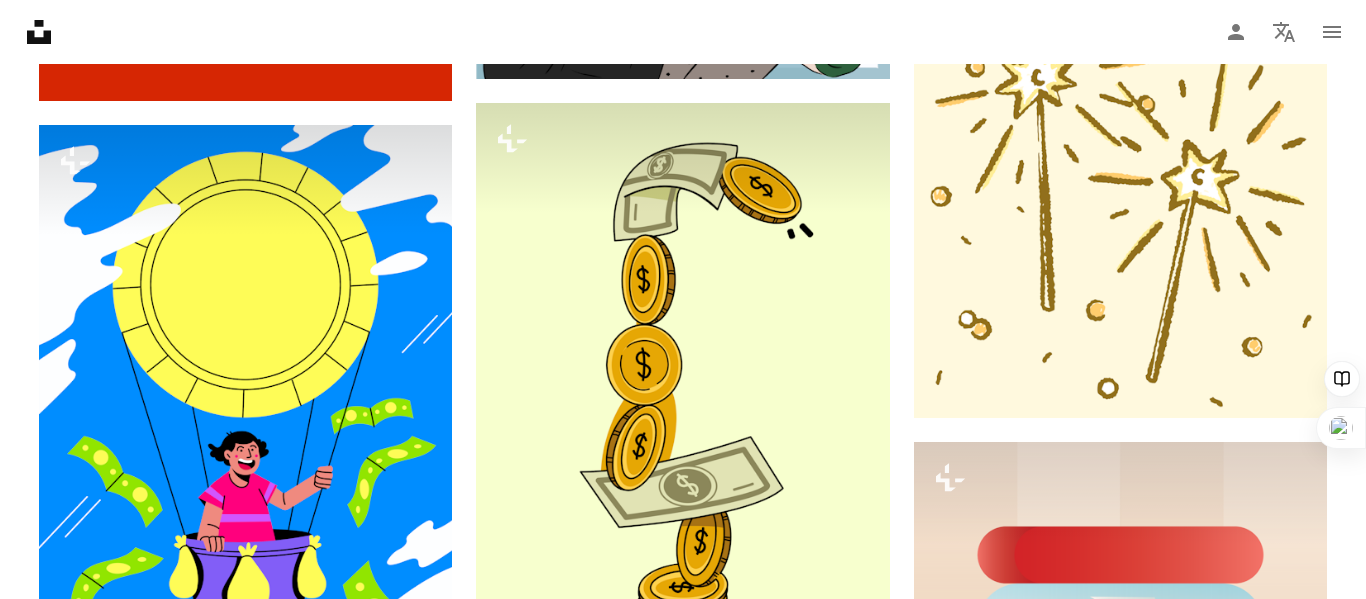 click on "An X shape" at bounding box center (20, 20) 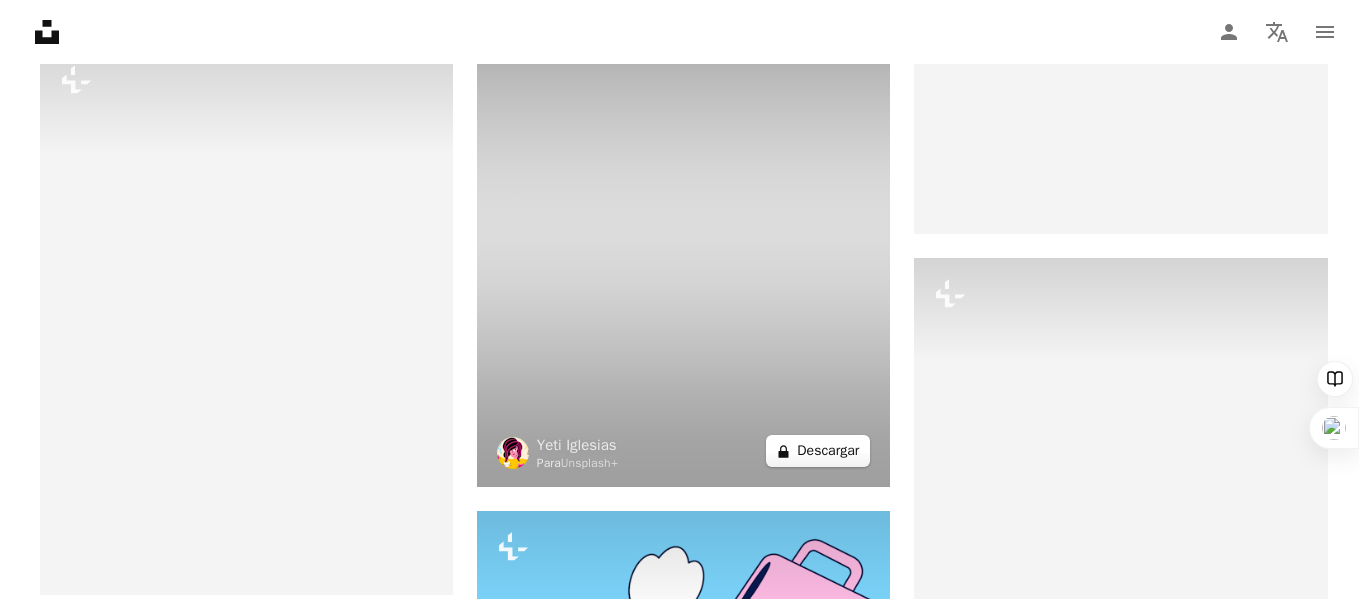 scroll, scrollTop: 14400, scrollLeft: 0, axis: vertical 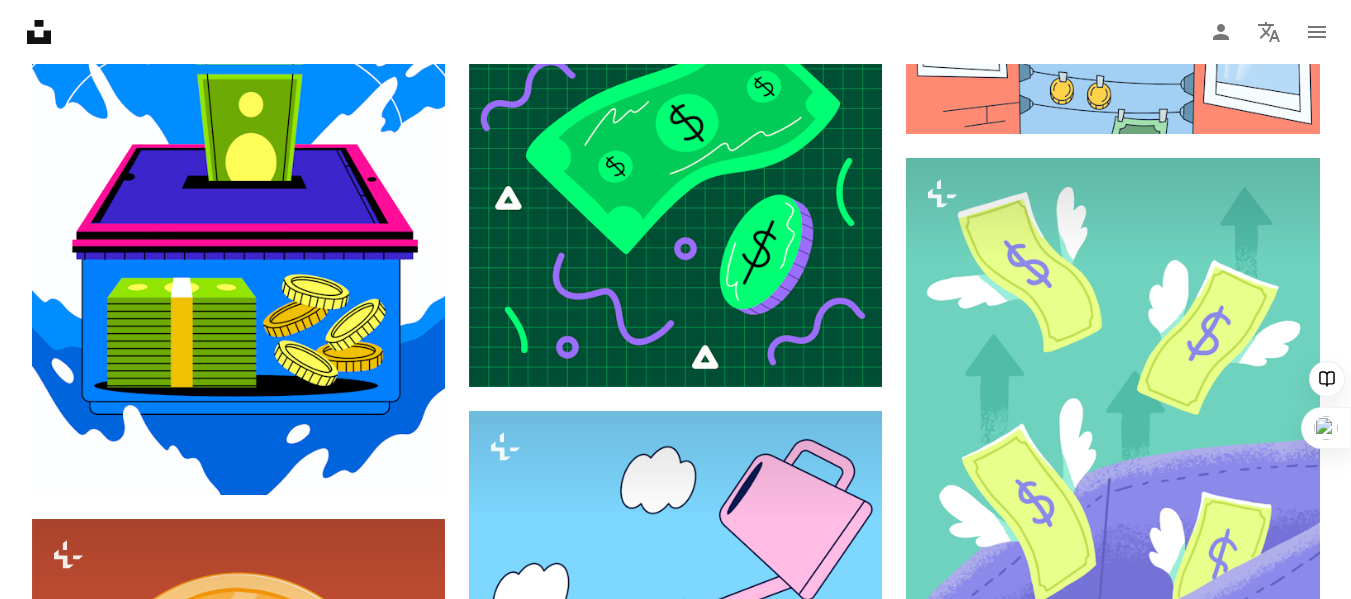 click on "A lock   Descargar" at bounding box center [1248, 1772] 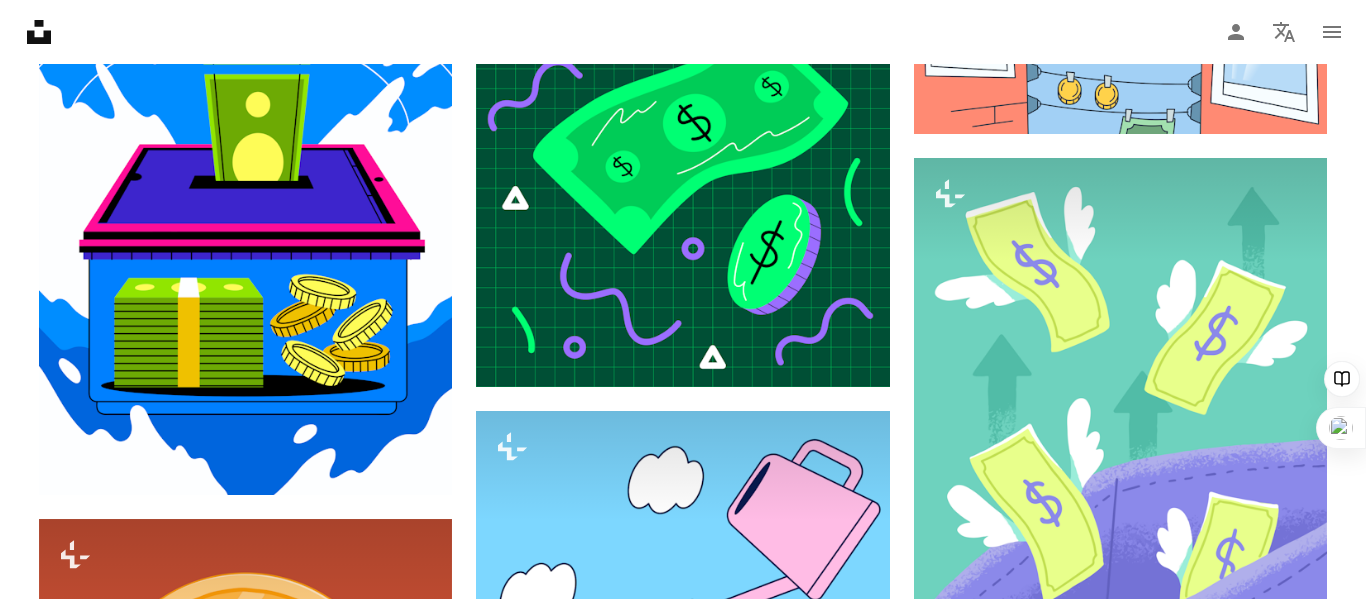 click on "An X shape" at bounding box center [20, 20] 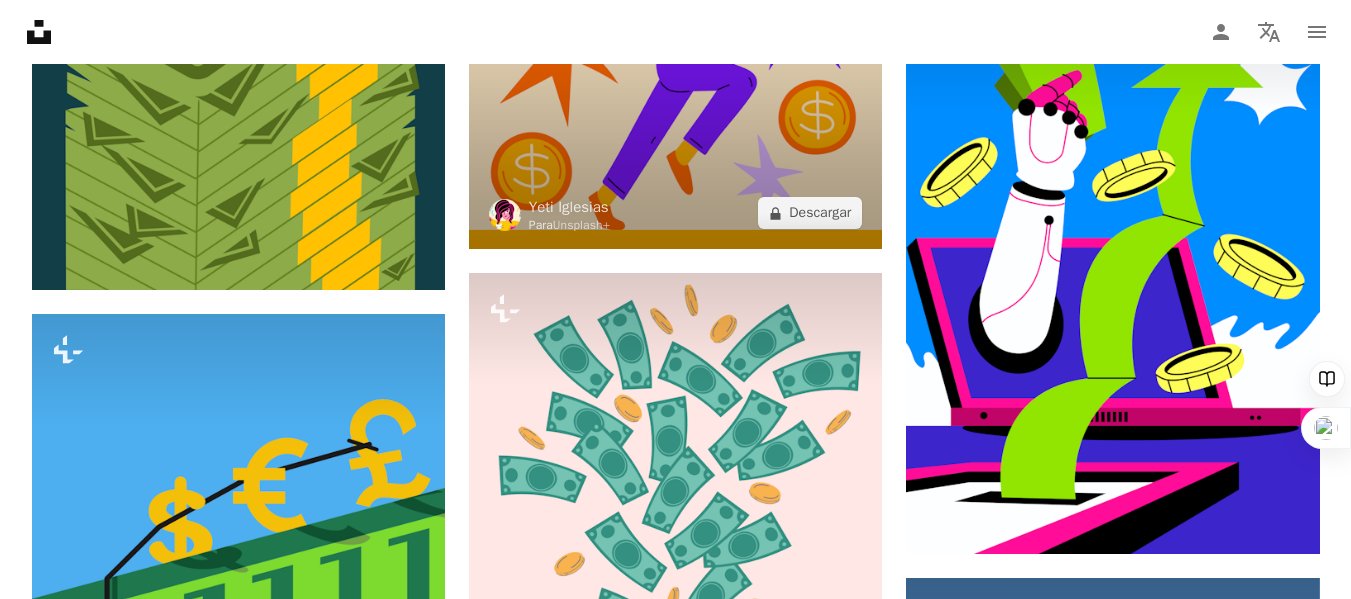 scroll, scrollTop: 16900, scrollLeft: 0, axis: vertical 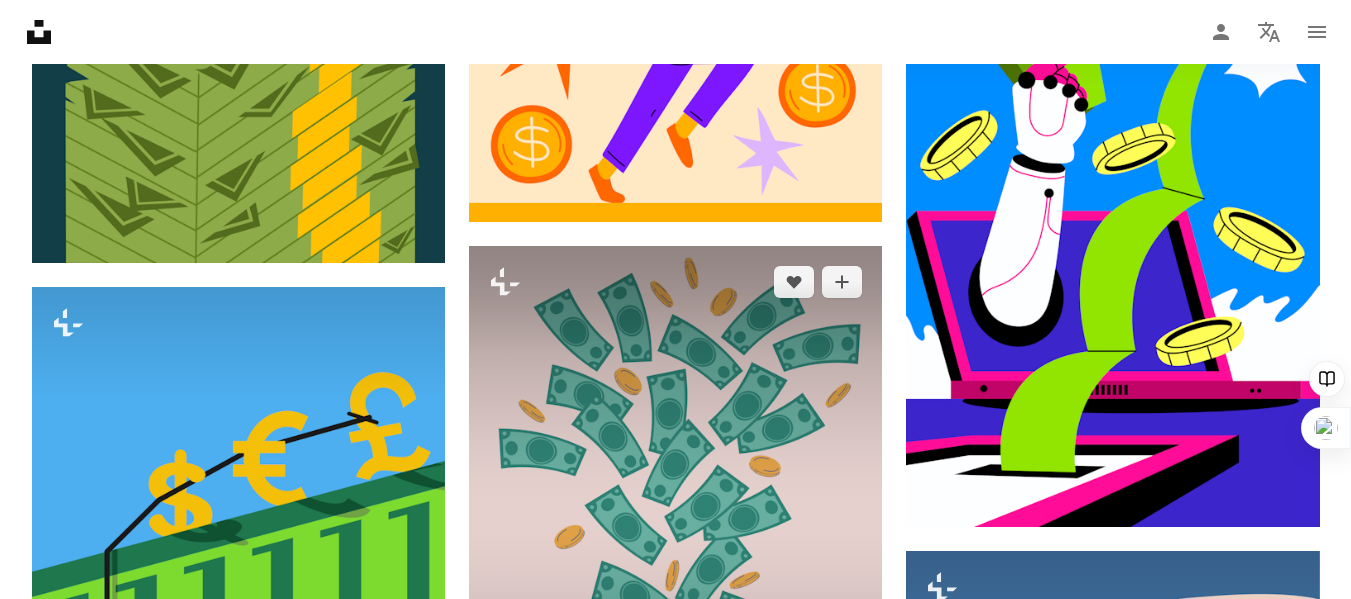 click on "A lock   Descargar" at bounding box center (810, 762) 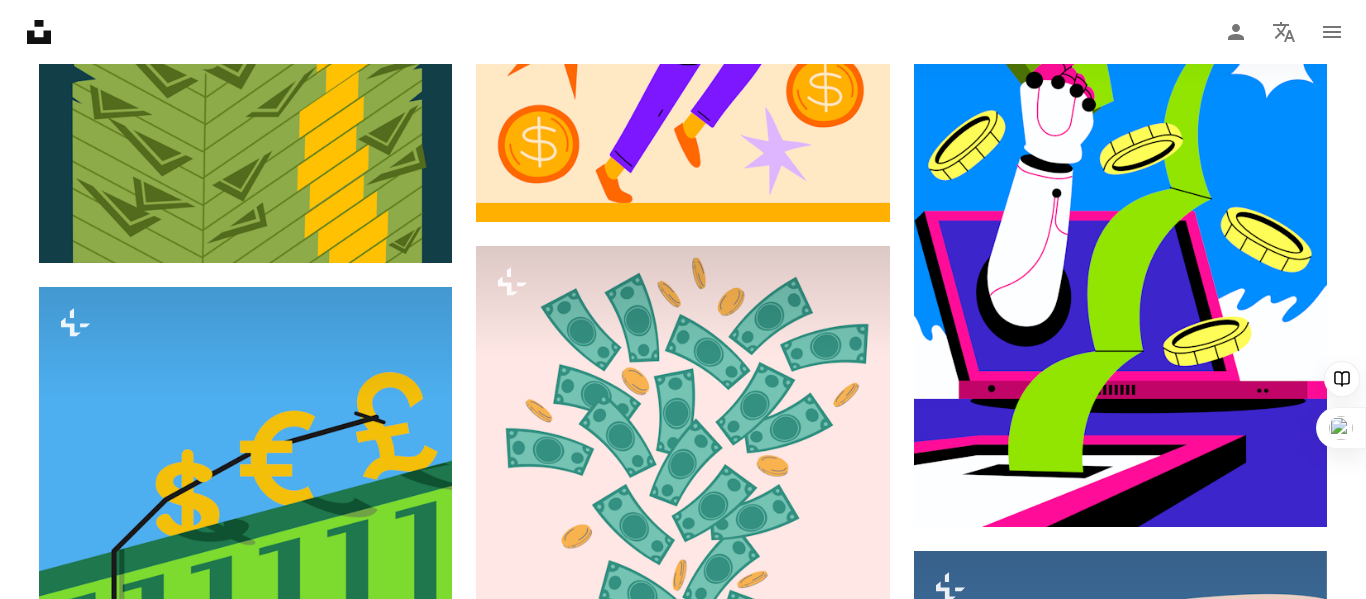 click on "An X shape" at bounding box center [20, 20] 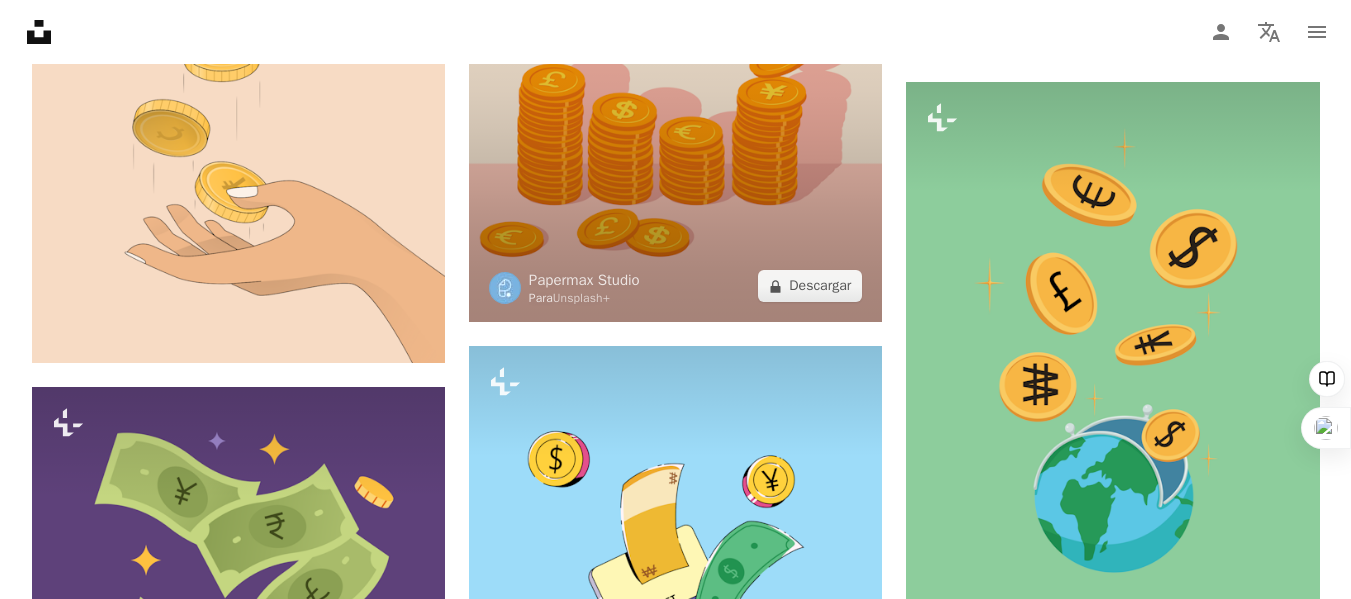 scroll, scrollTop: 18000, scrollLeft: 0, axis: vertical 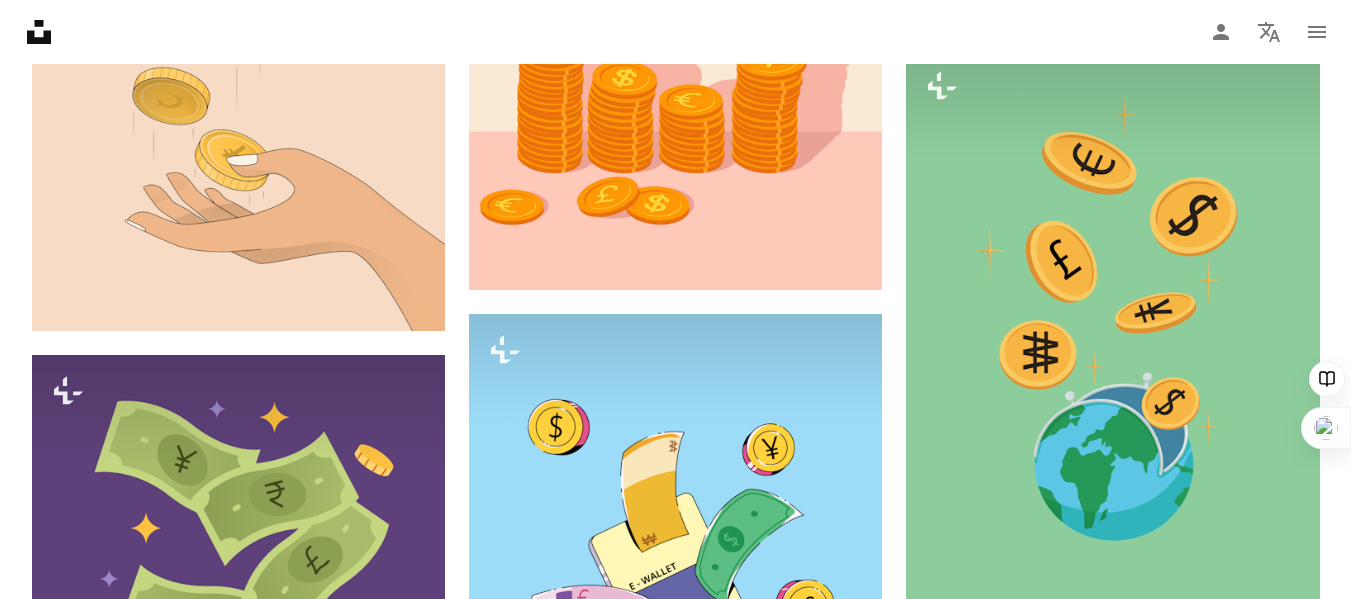 click on "A lock   Descargar" at bounding box center (1248, 1681) 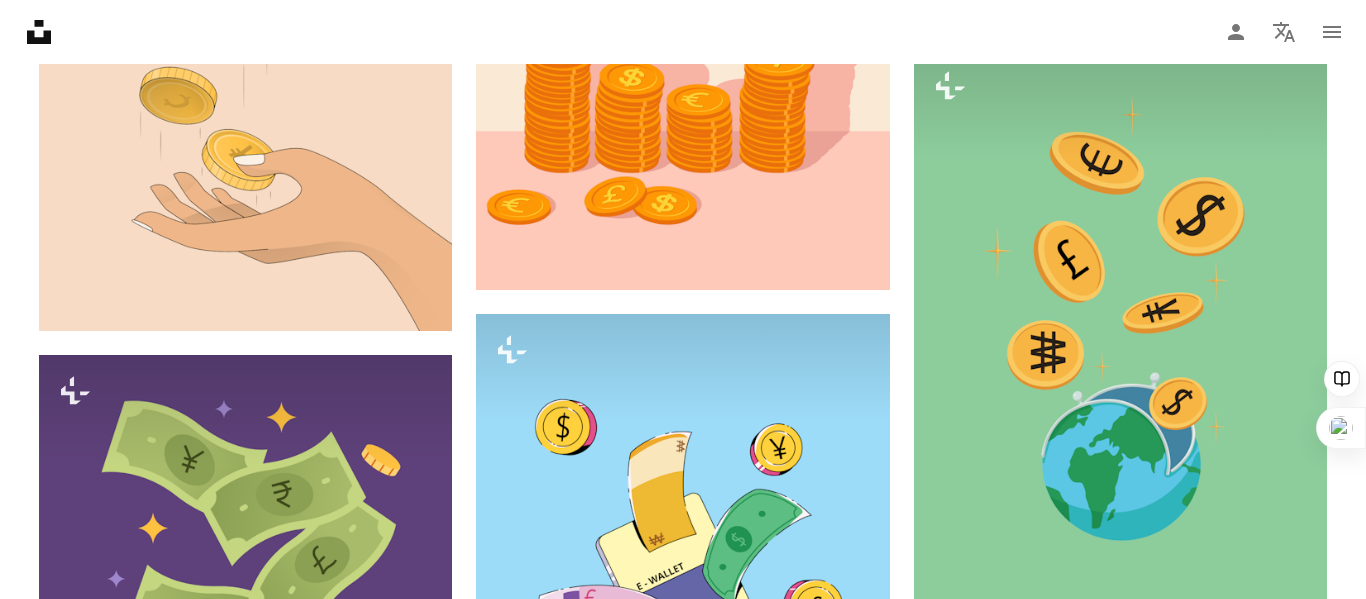 click on "An X shape" at bounding box center [20, 20] 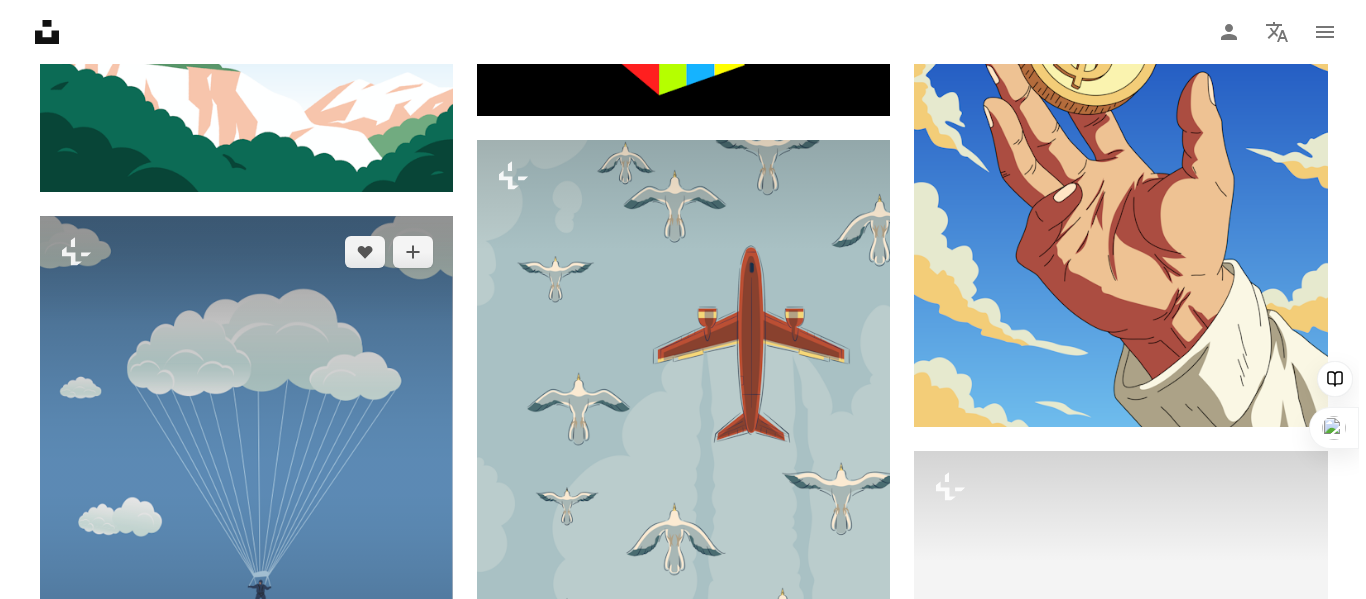 scroll, scrollTop: 19300, scrollLeft: 0, axis: vertical 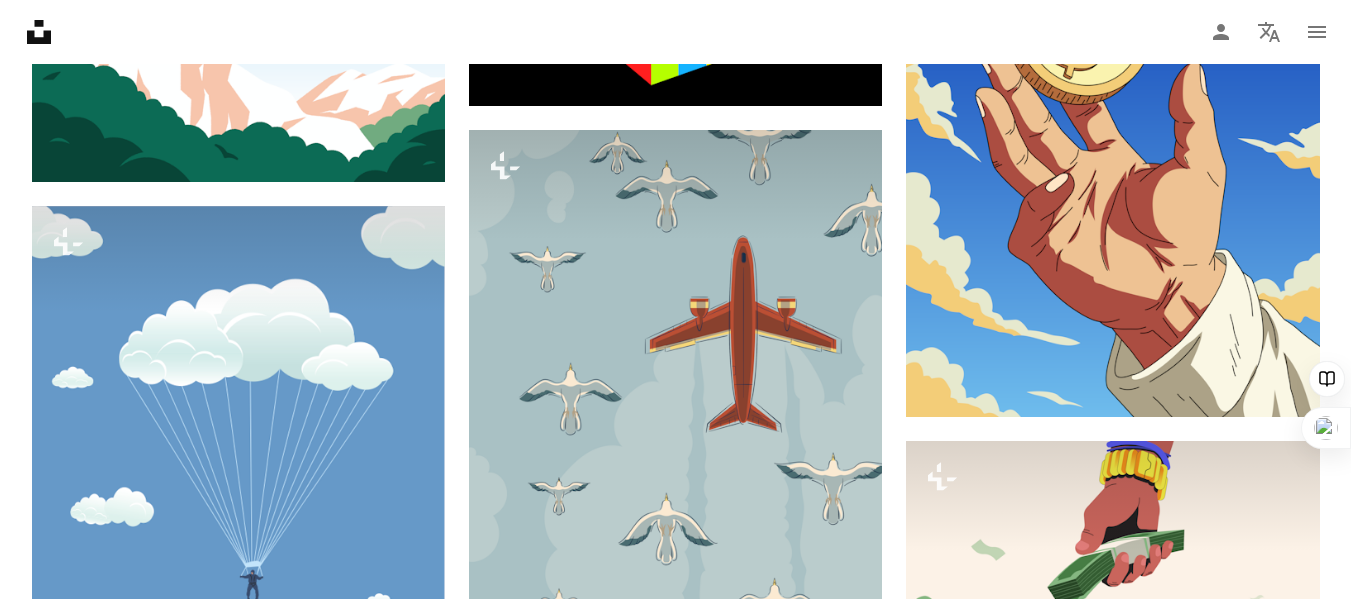 click on "A lock   Descargar" at bounding box center (1248, 1549) 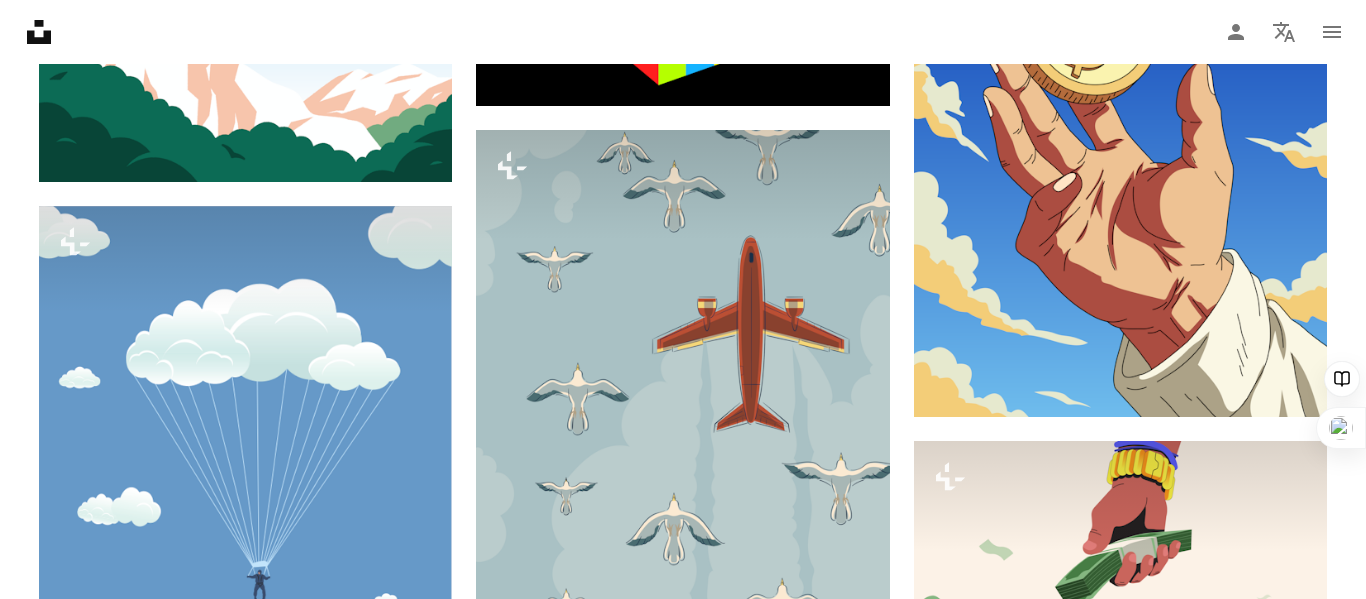 click on "An X shape" at bounding box center (20, 20) 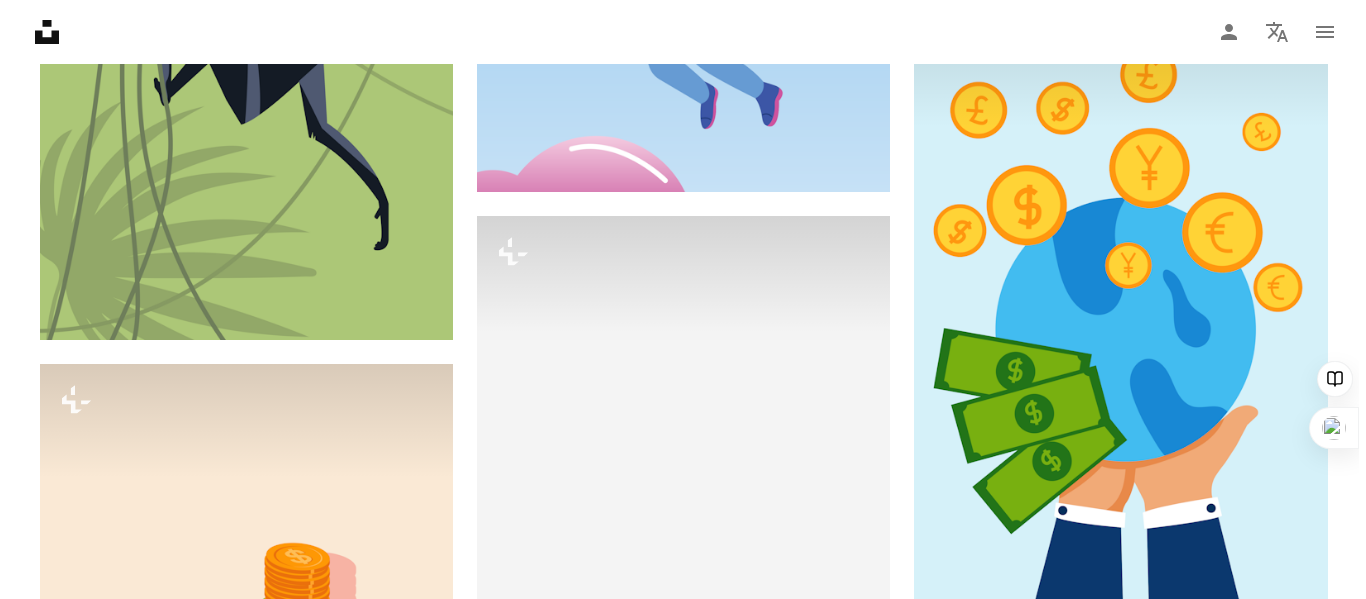 scroll, scrollTop: 21100, scrollLeft: 0, axis: vertical 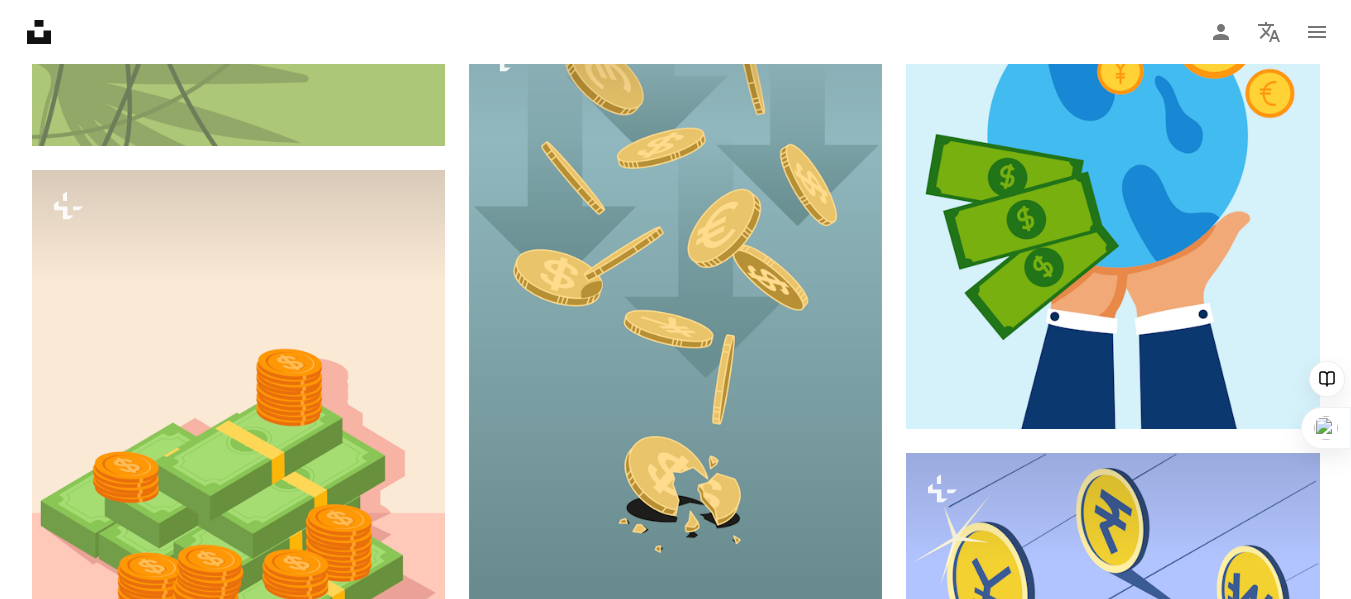 click on "A lock   Descargar" at bounding box center (373, 1262) 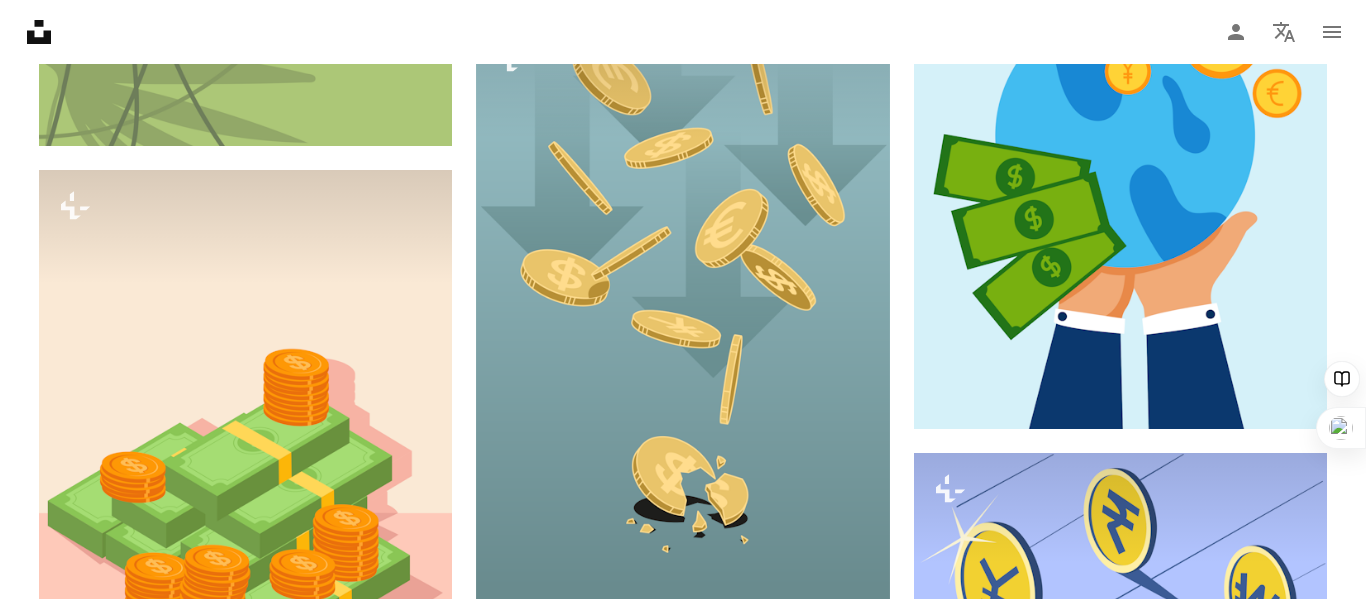 click on "An X shape" at bounding box center [20, 20] 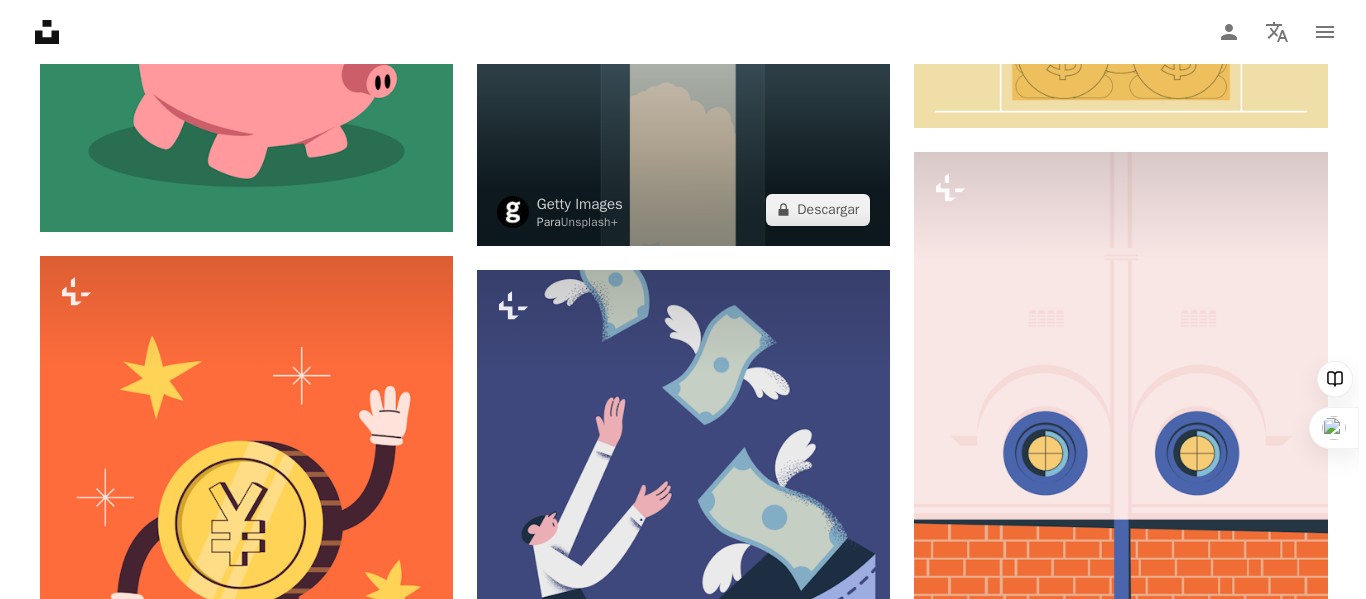 scroll, scrollTop: 25600, scrollLeft: 0, axis: vertical 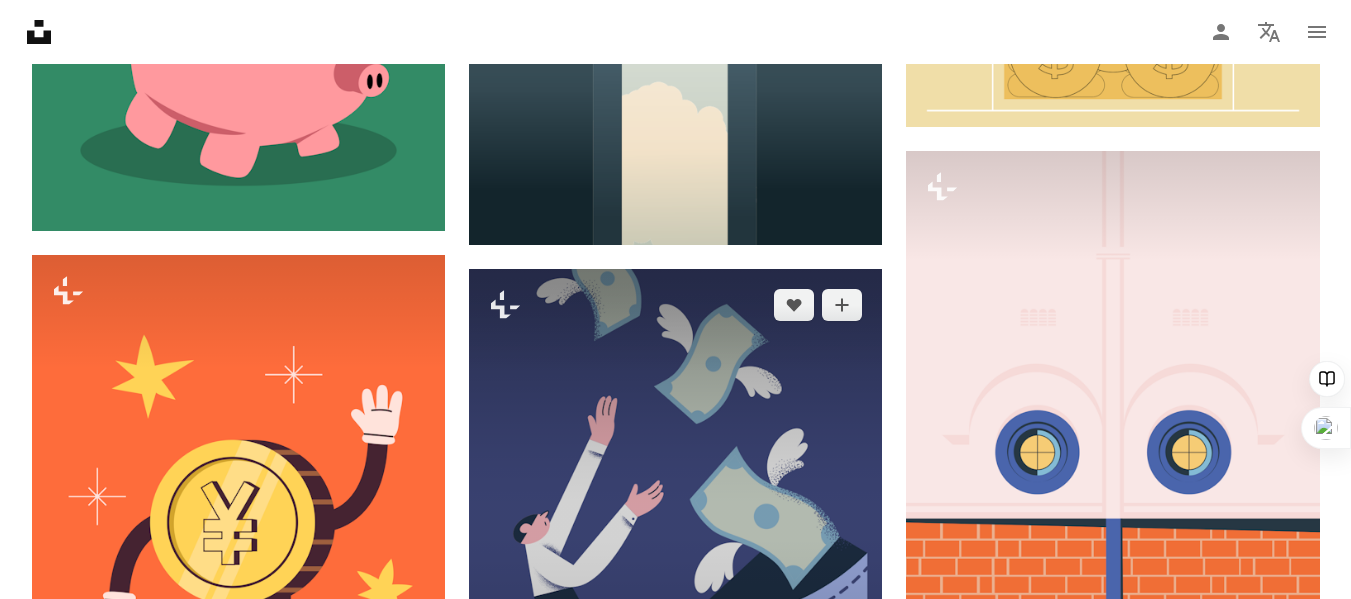 click on "A lock   Descargar" at bounding box center (810, 749) 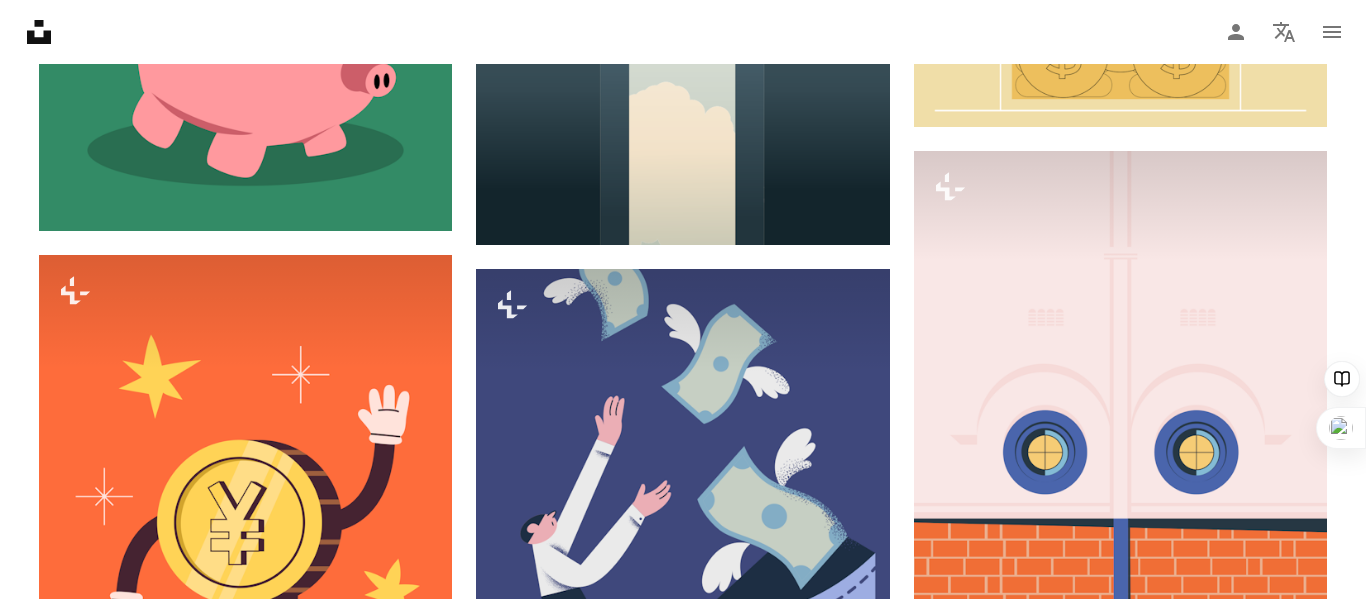 click on "An X shape" at bounding box center (20, 20) 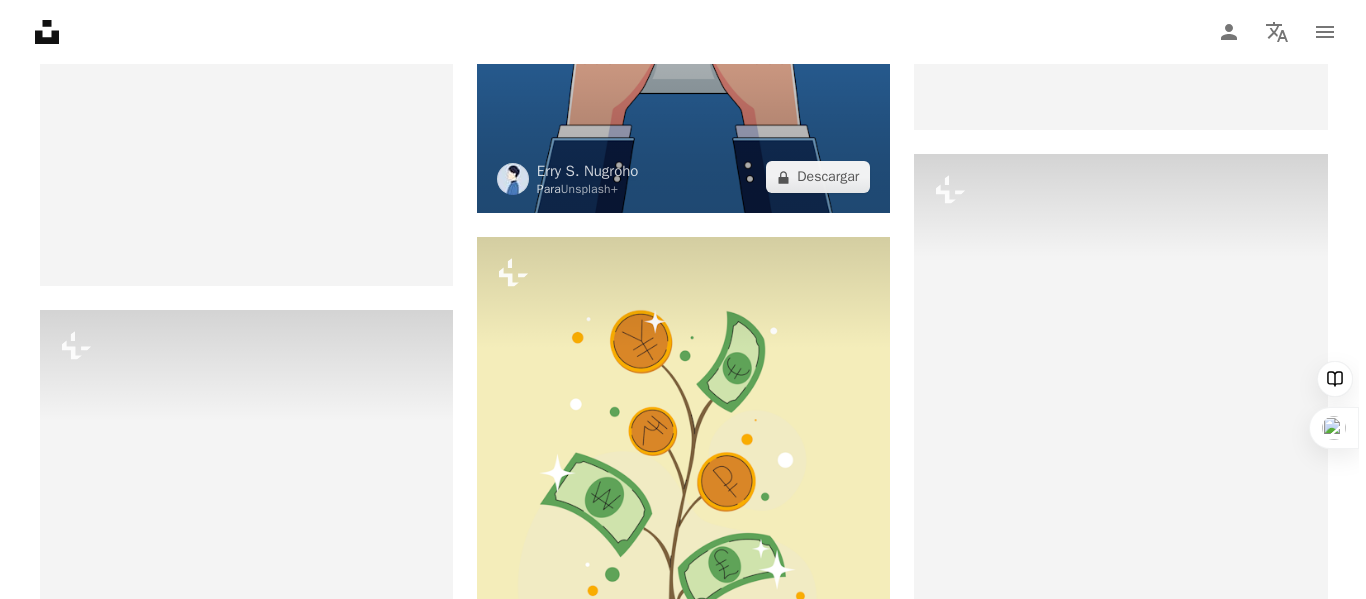 scroll, scrollTop: 26900, scrollLeft: 0, axis: vertical 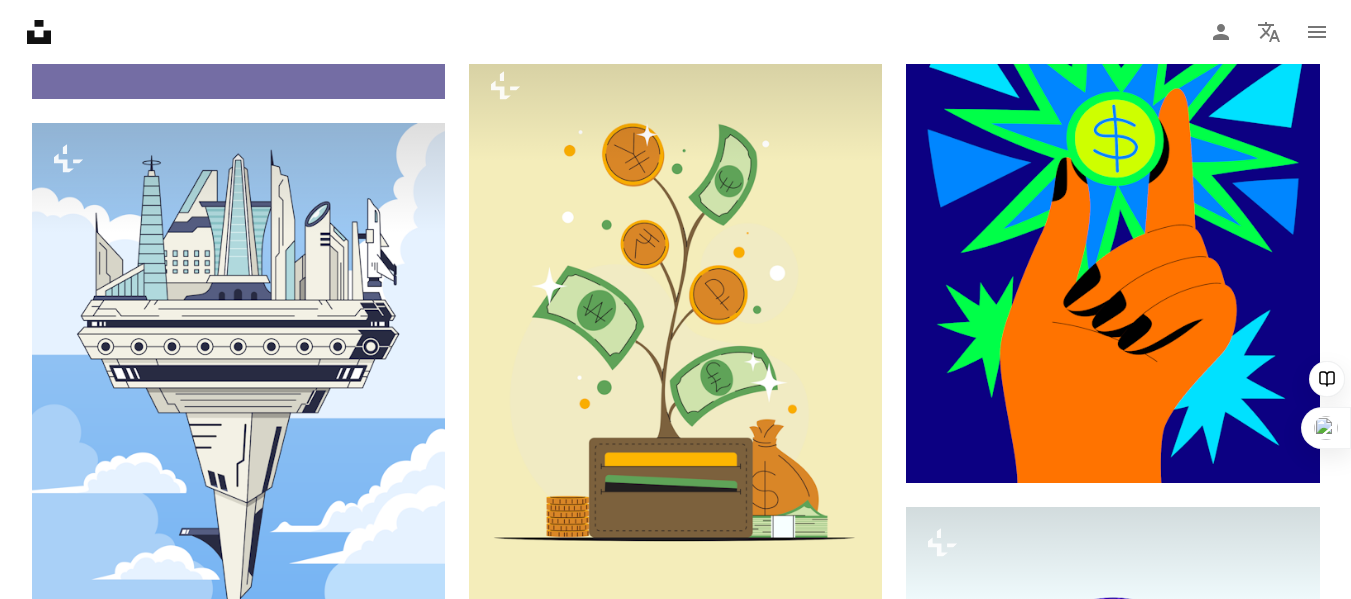 click on "A lock   Descargar" at bounding box center [1248, 1563] 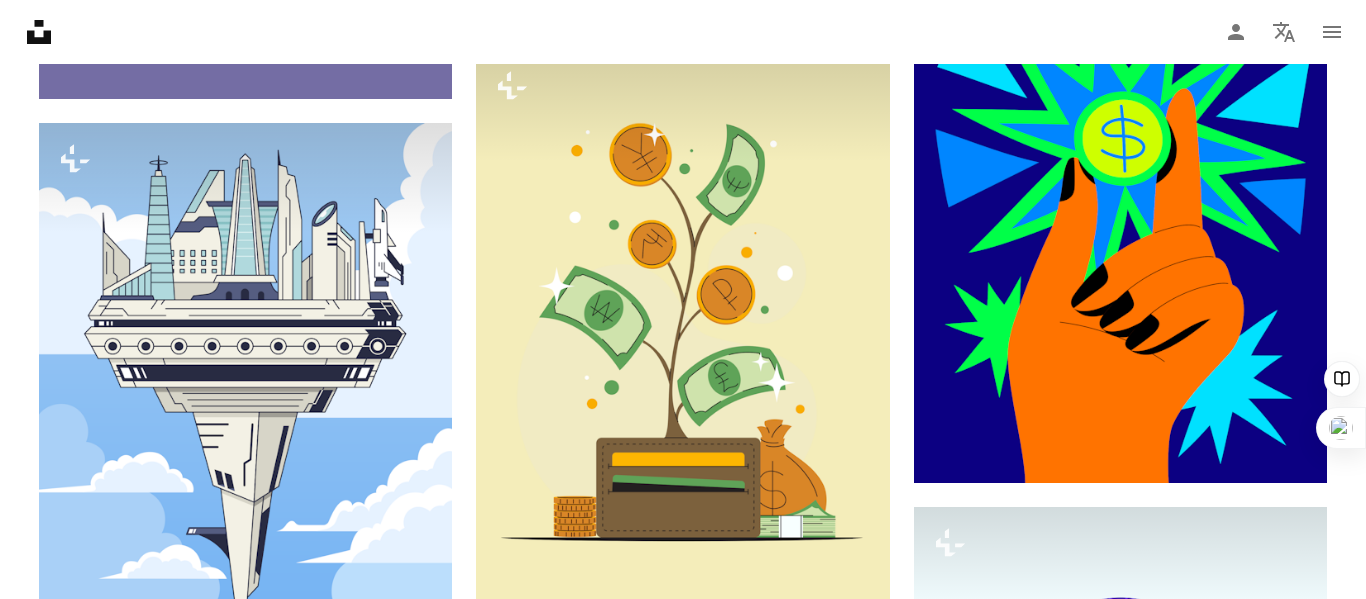 click on "An X shape" at bounding box center [20, 20] 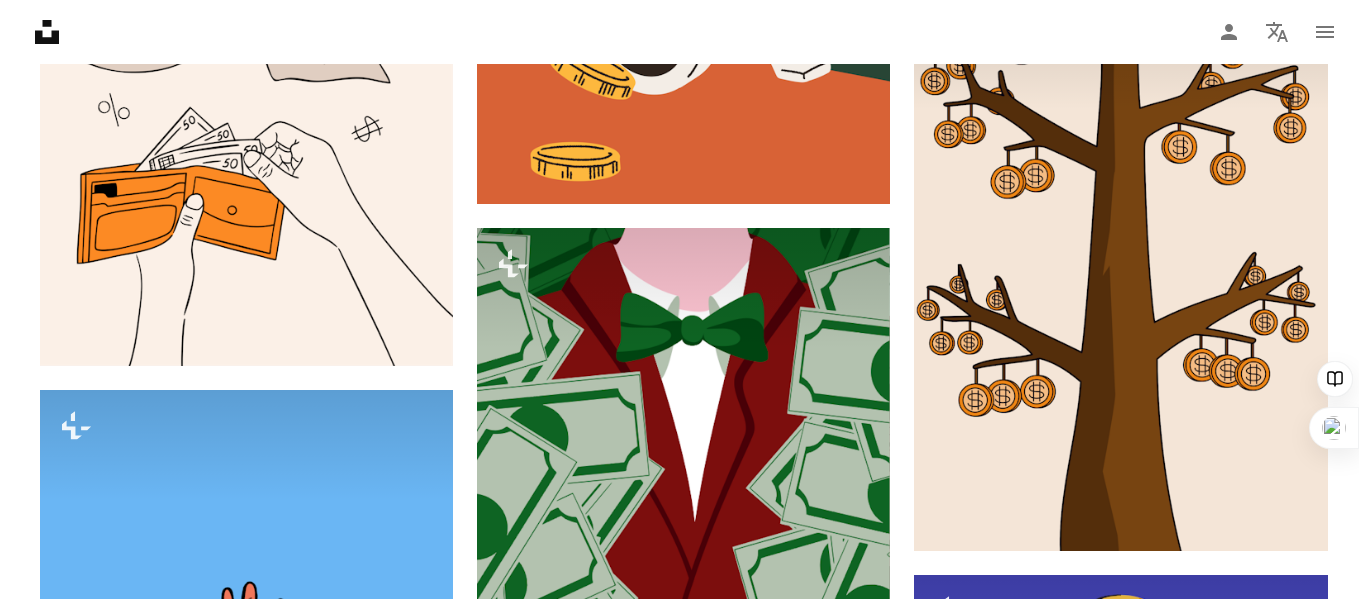 scroll, scrollTop: 29100, scrollLeft: 0, axis: vertical 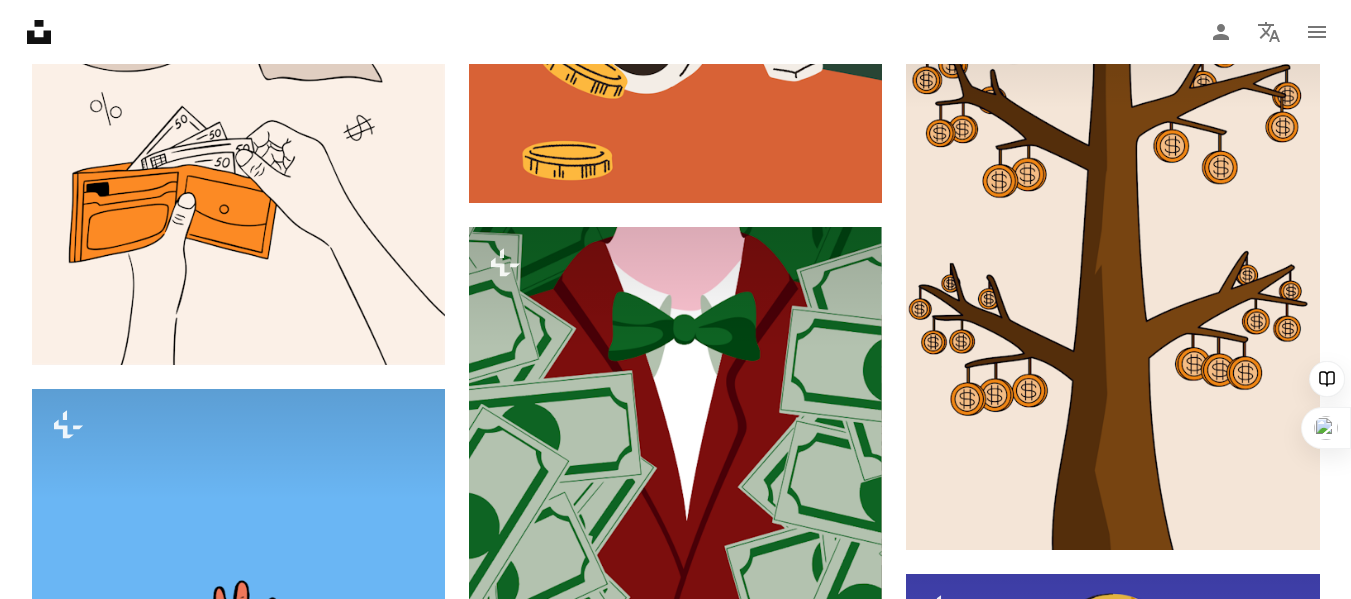 click on "A lock   Descargar" at bounding box center [1248, 1648] 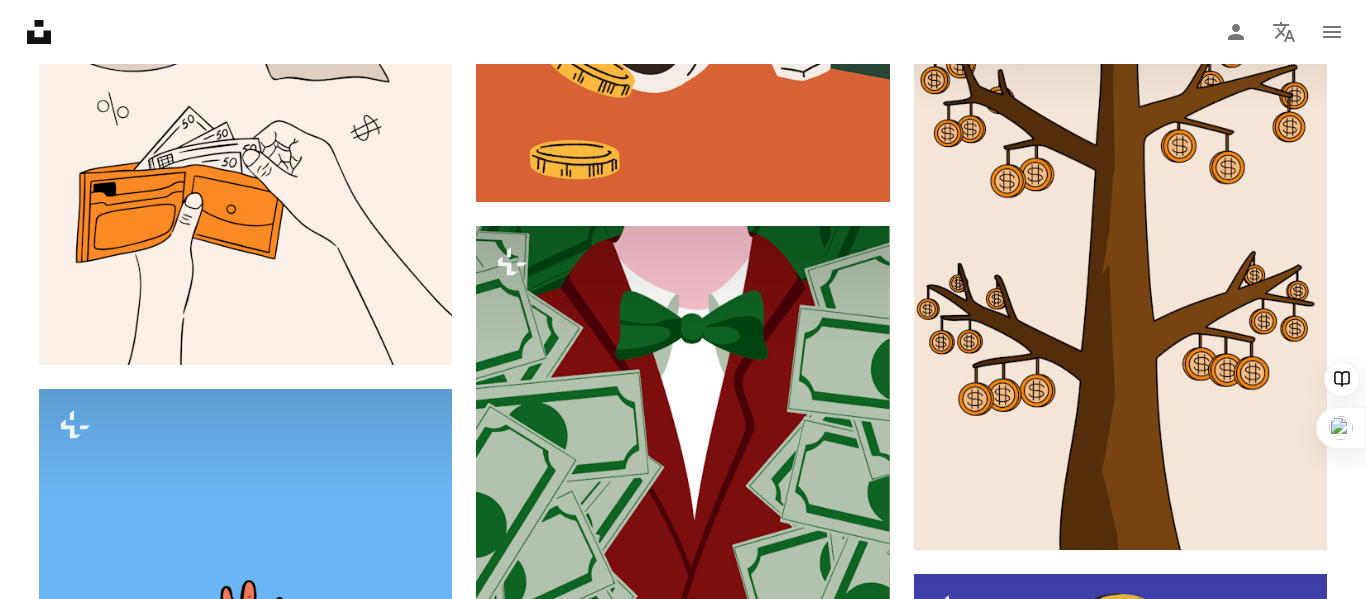 click on "An X shape" at bounding box center (20, 20) 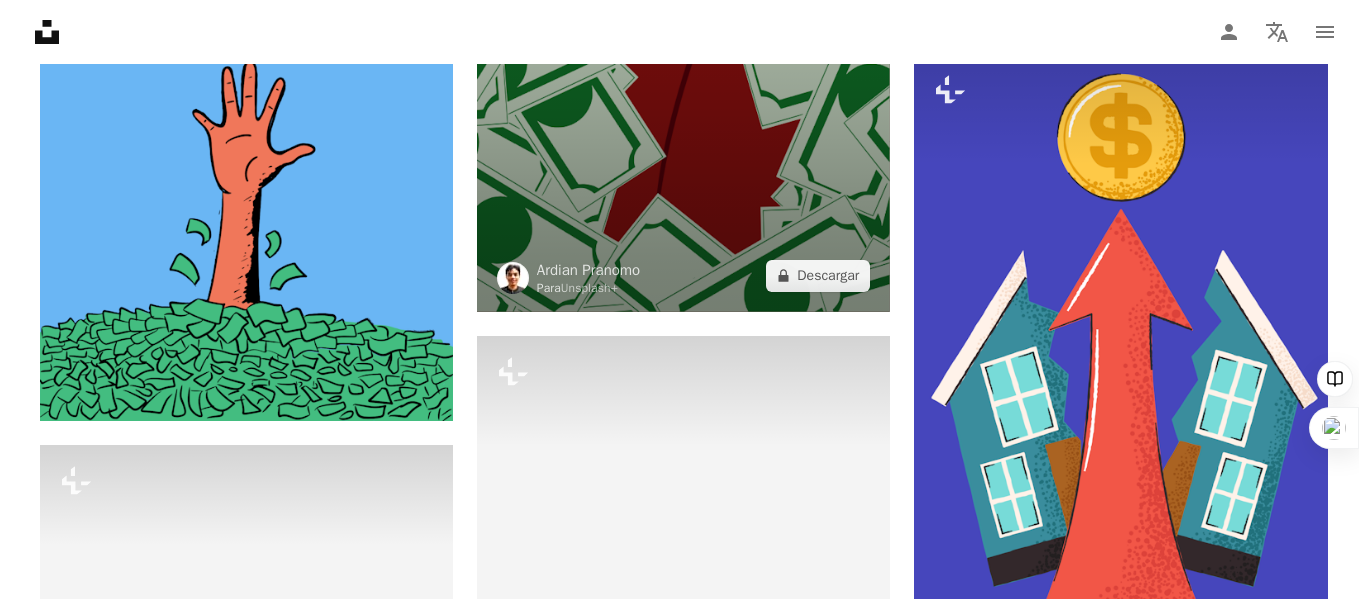 scroll, scrollTop: 29700, scrollLeft: 0, axis: vertical 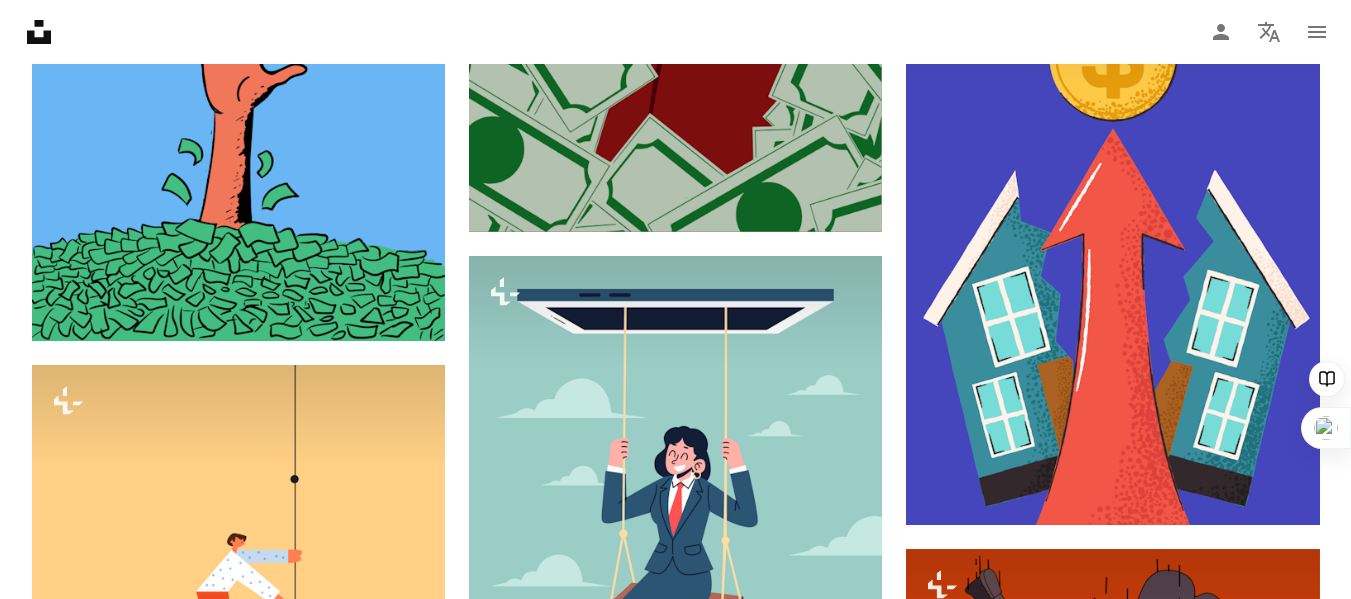 click on "A lock   Descargar" at bounding box center [1248, 1622] 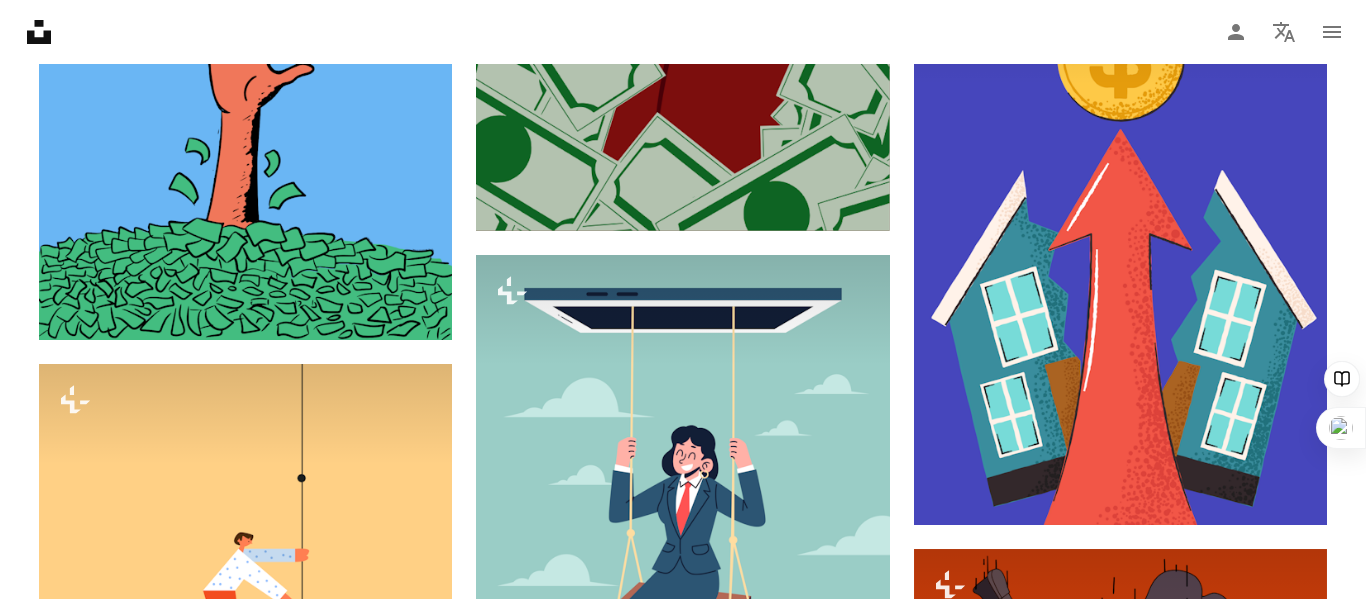 click on "An X shape" at bounding box center (20, 20) 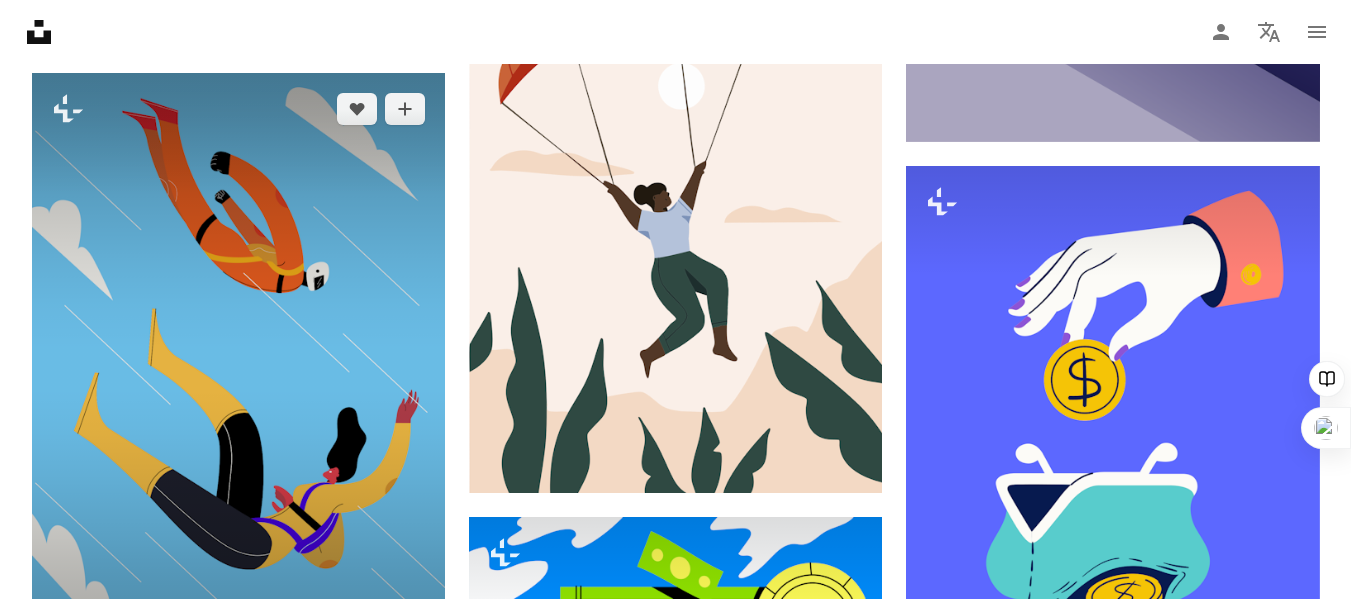 scroll, scrollTop: 32500, scrollLeft: 0, axis: vertical 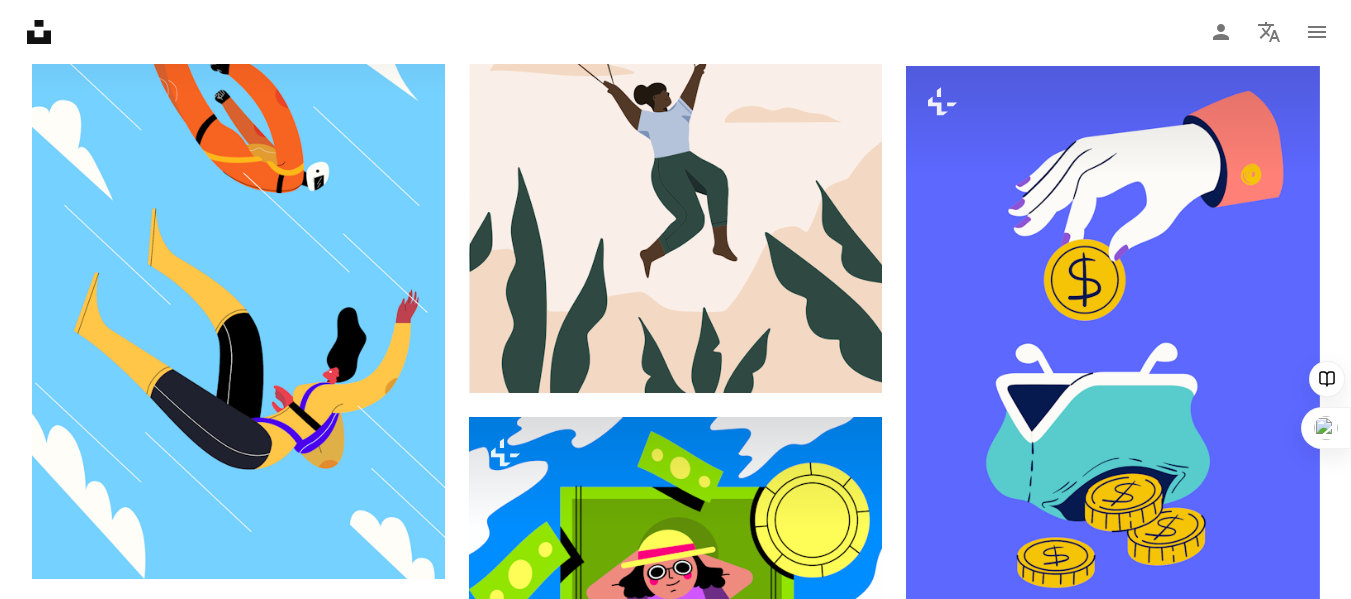 click on "A lock   Descargar" at bounding box center (373, 1135) 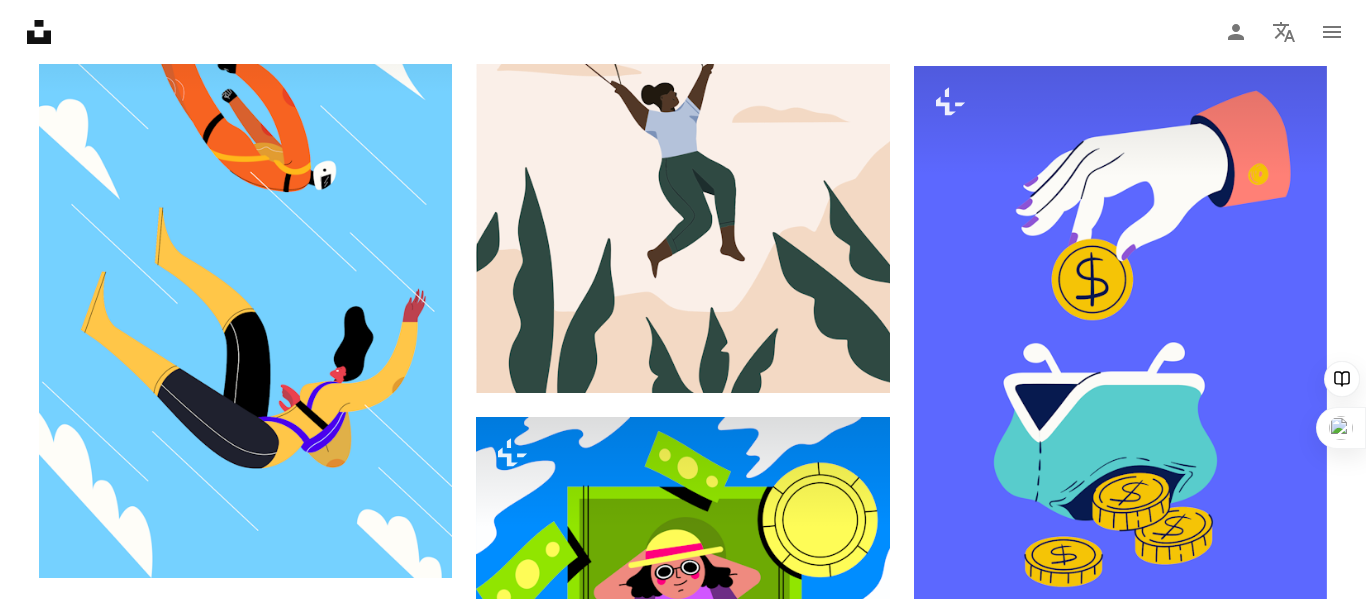 click on "An X shape" at bounding box center (20, 20) 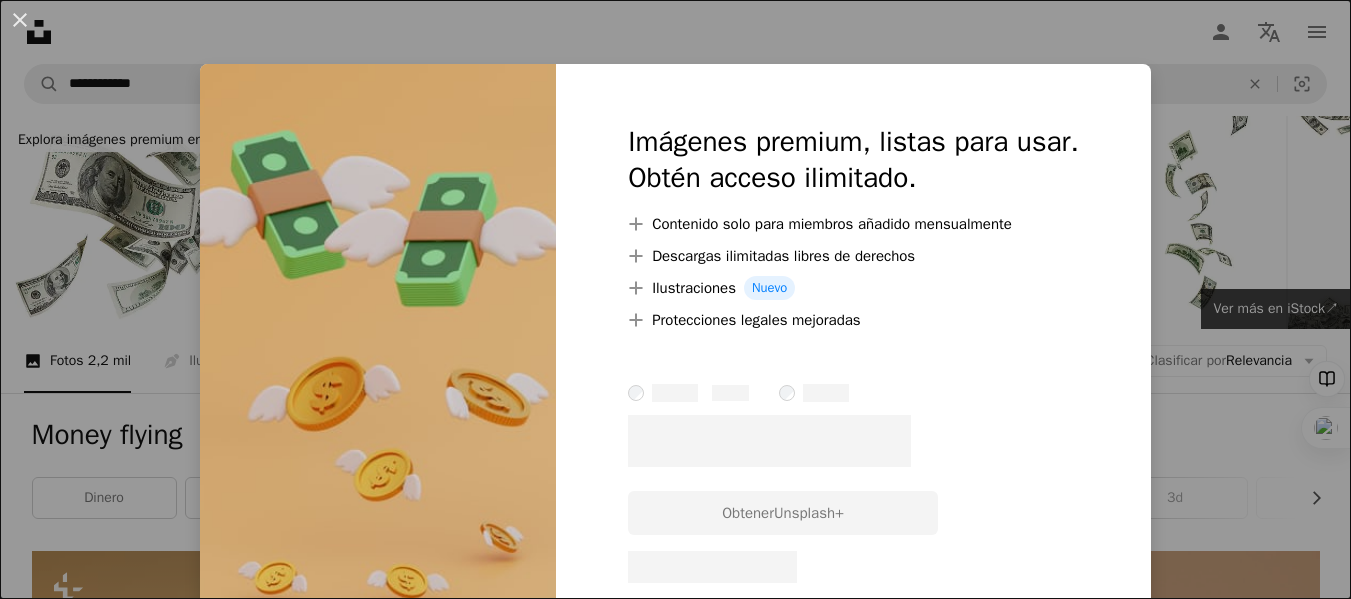 scroll, scrollTop: 600, scrollLeft: 0, axis: vertical 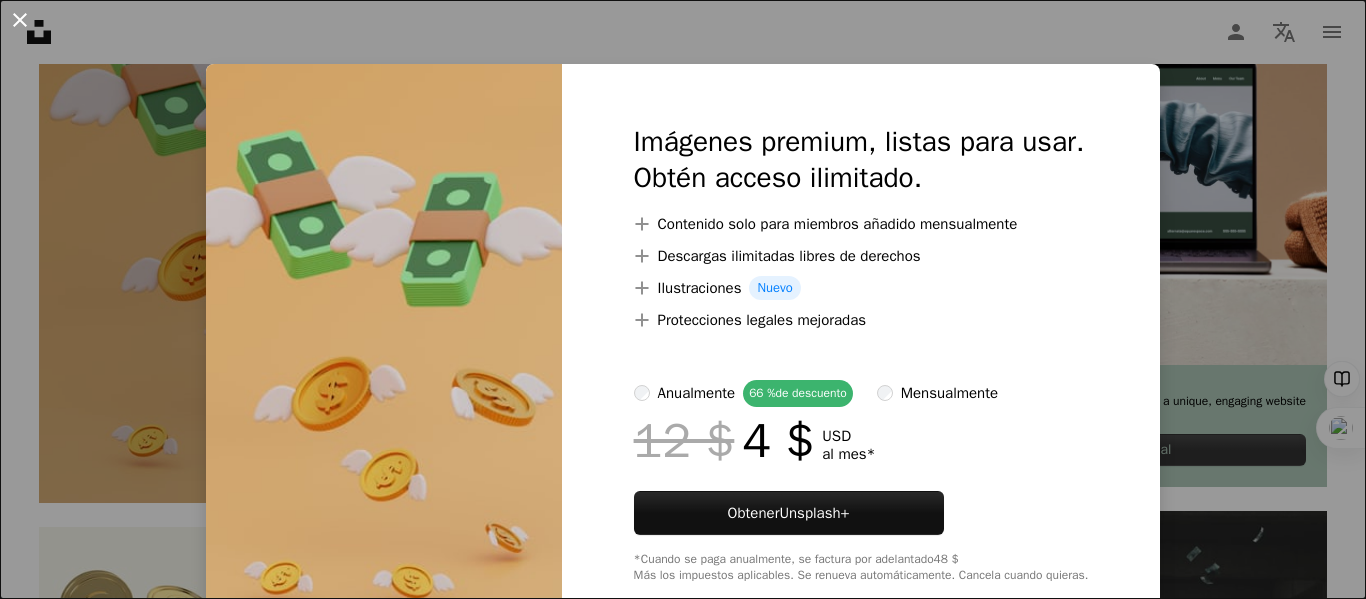 click on "An X shape" at bounding box center [20, 20] 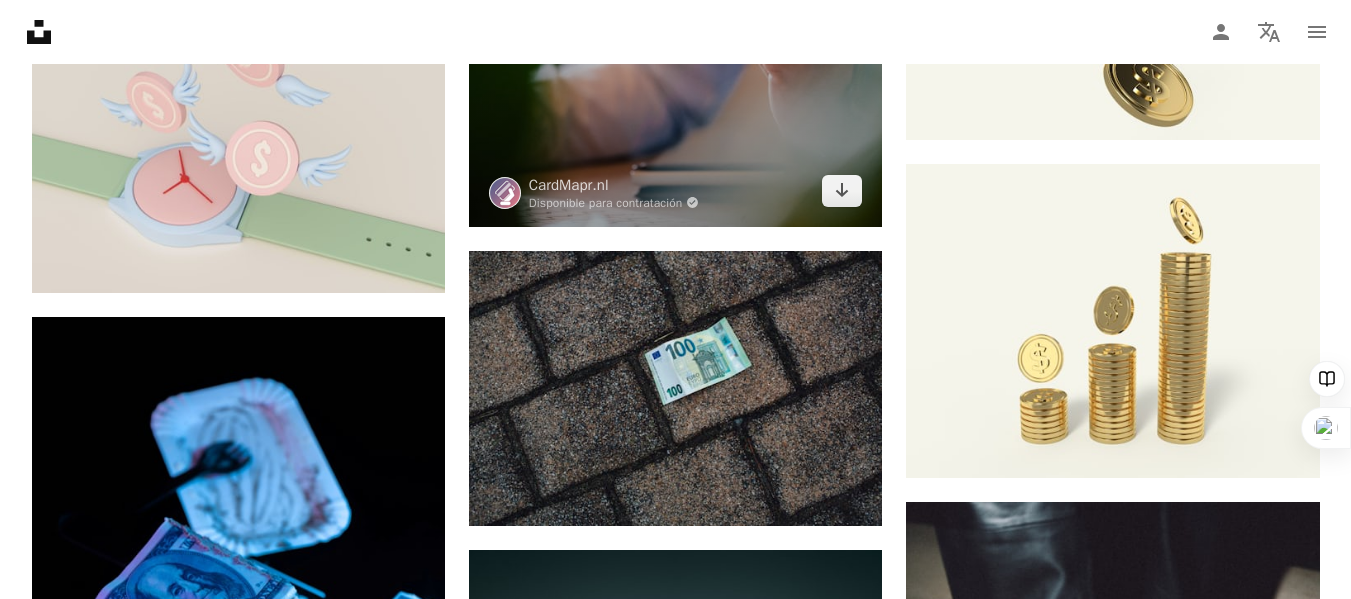 scroll, scrollTop: 1600, scrollLeft: 0, axis: vertical 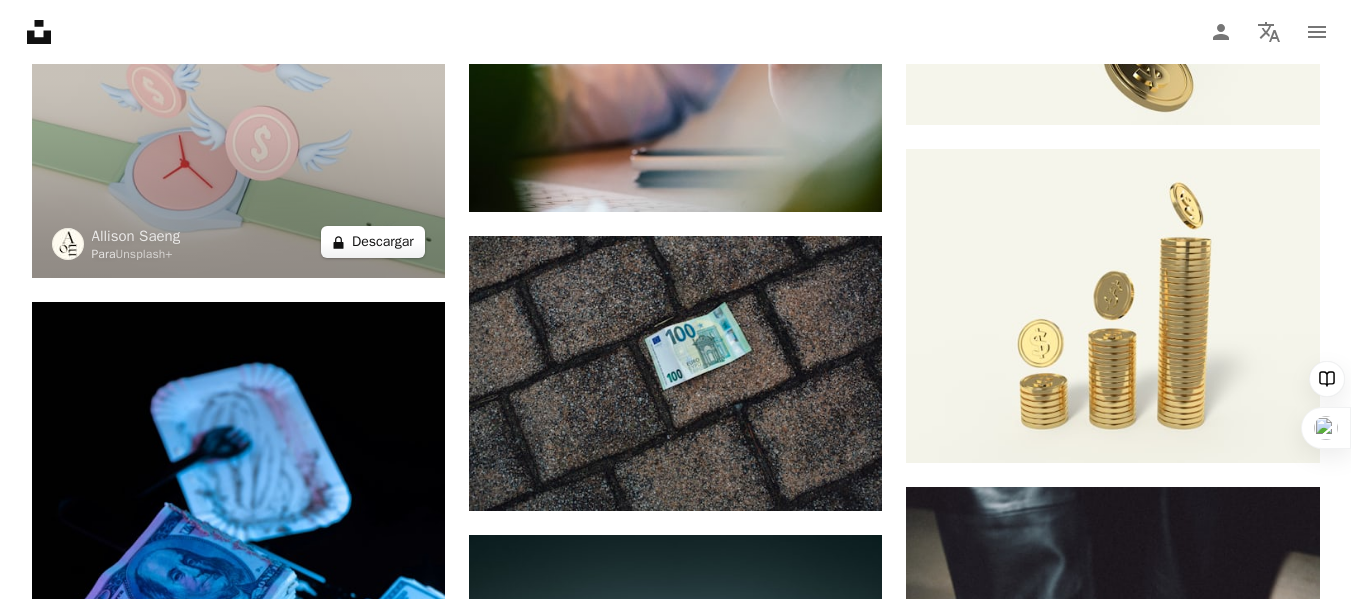 click on "A lock   Descargar" at bounding box center [373, 242] 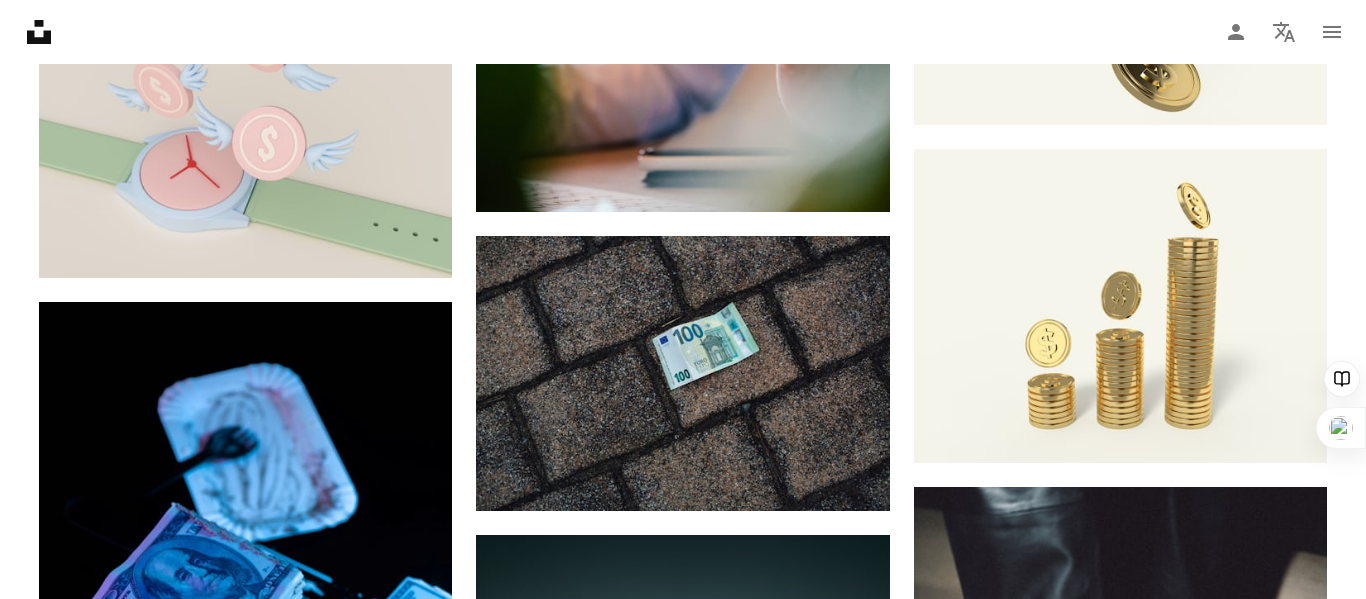click on "An X shape" at bounding box center [20, 20] 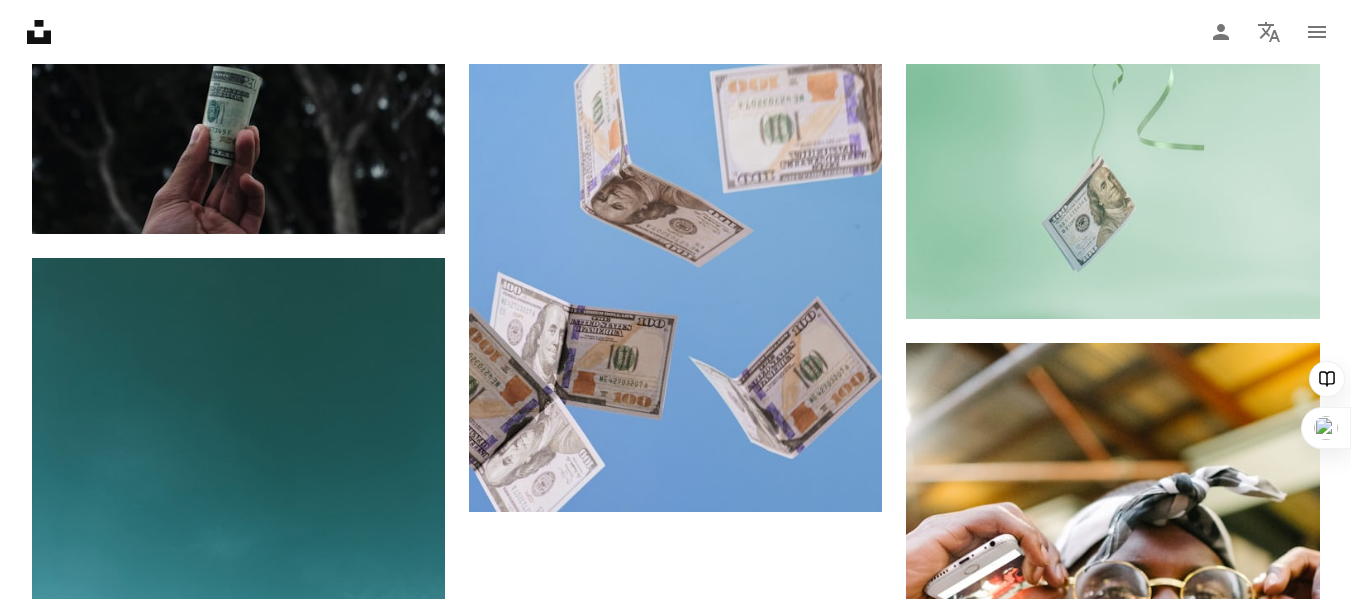 scroll, scrollTop: 3000, scrollLeft: 0, axis: vertical 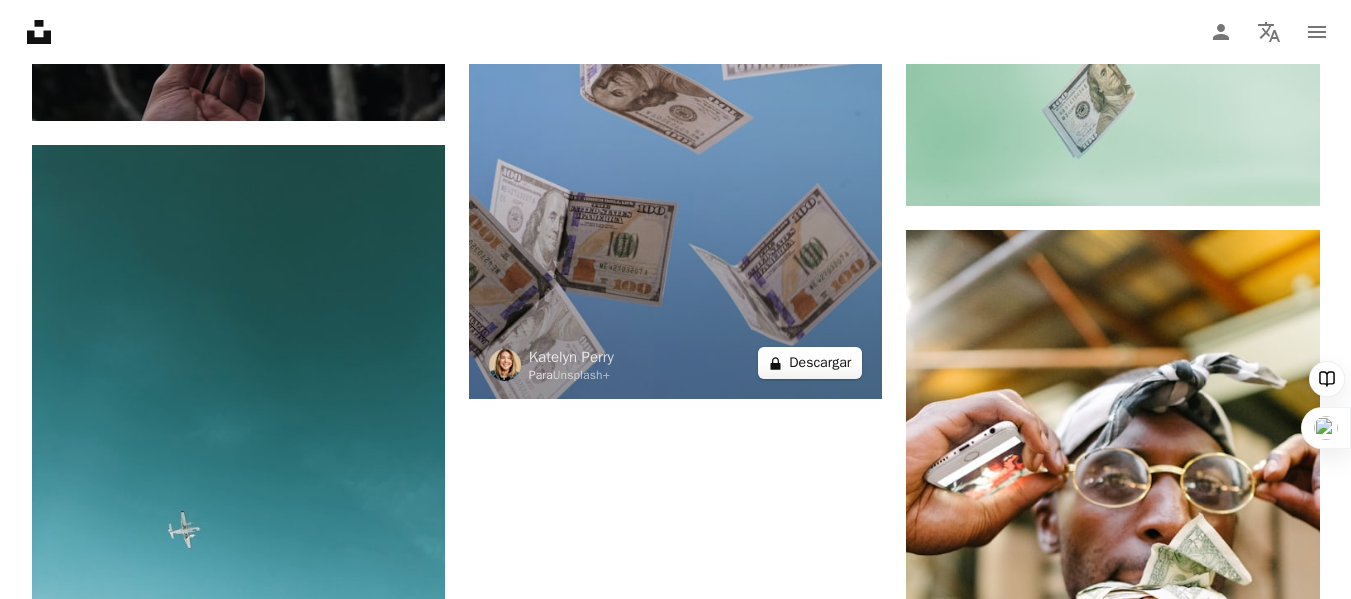 click on "A lock   Descargar" at bounding box center (810, 363) 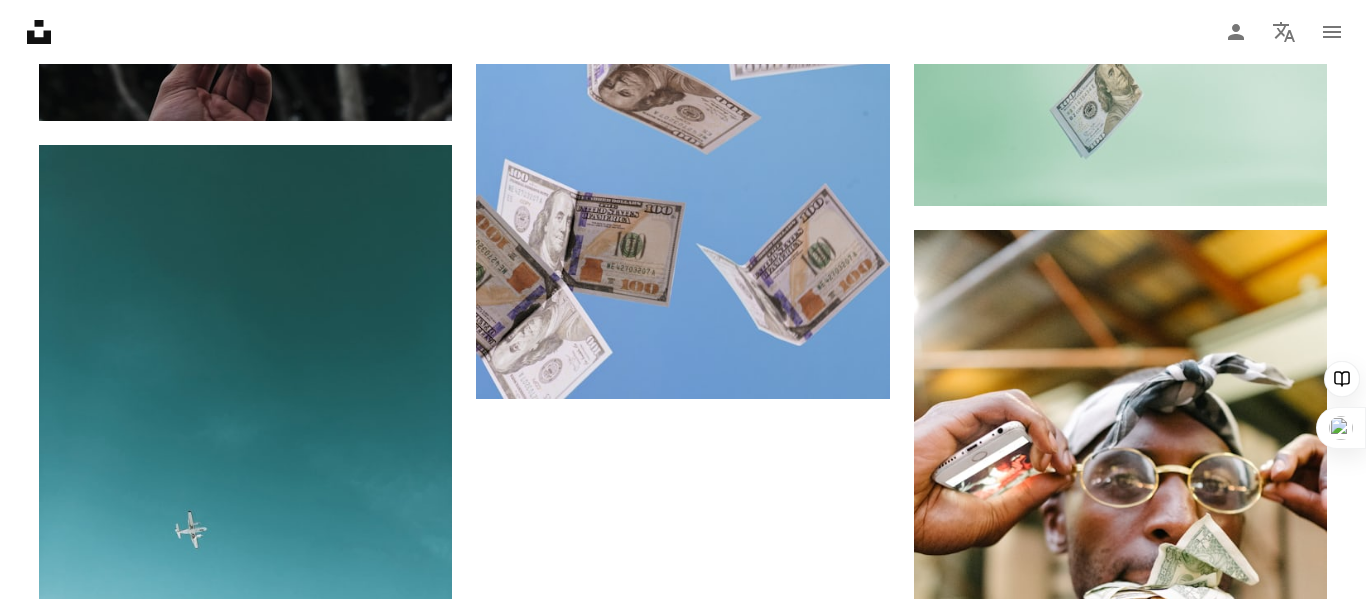 click on "An X shape" at bounding box center [20, 20] 